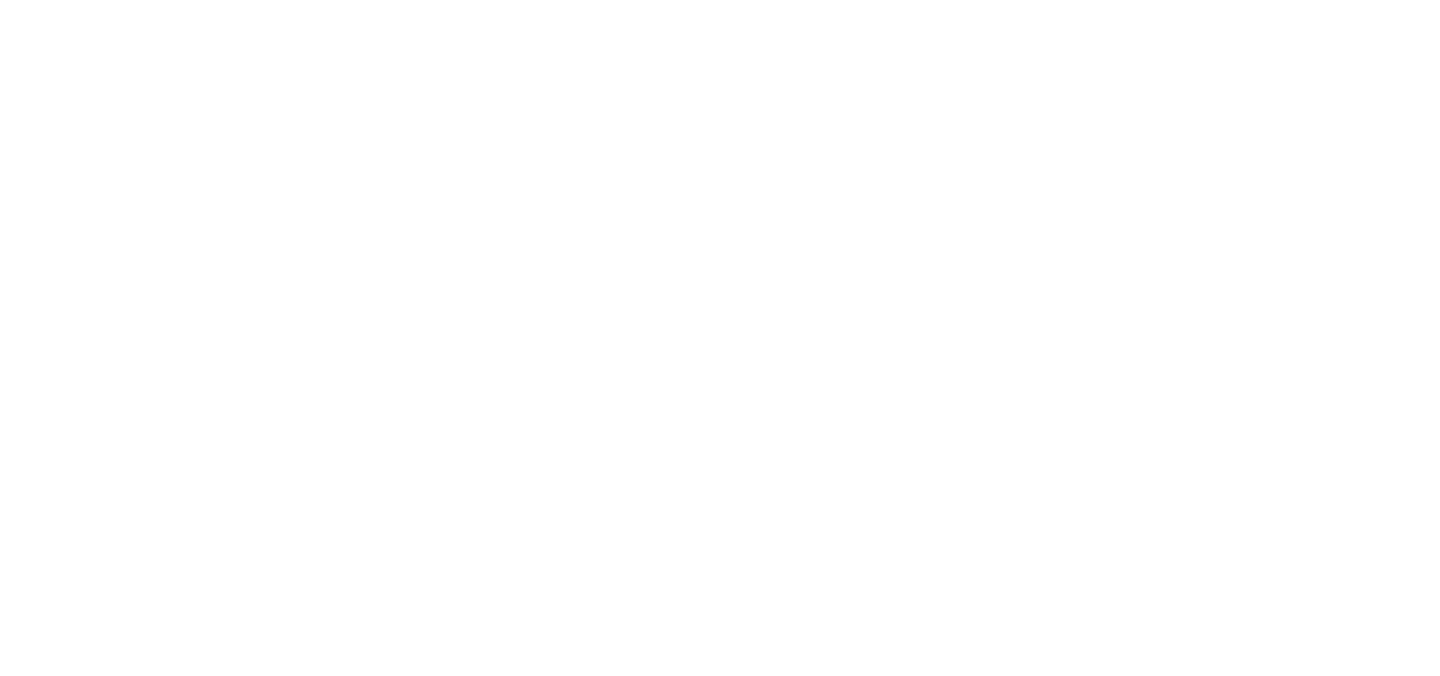 scroll, scrollTop: 0, scrollLeft: 0, axis: both 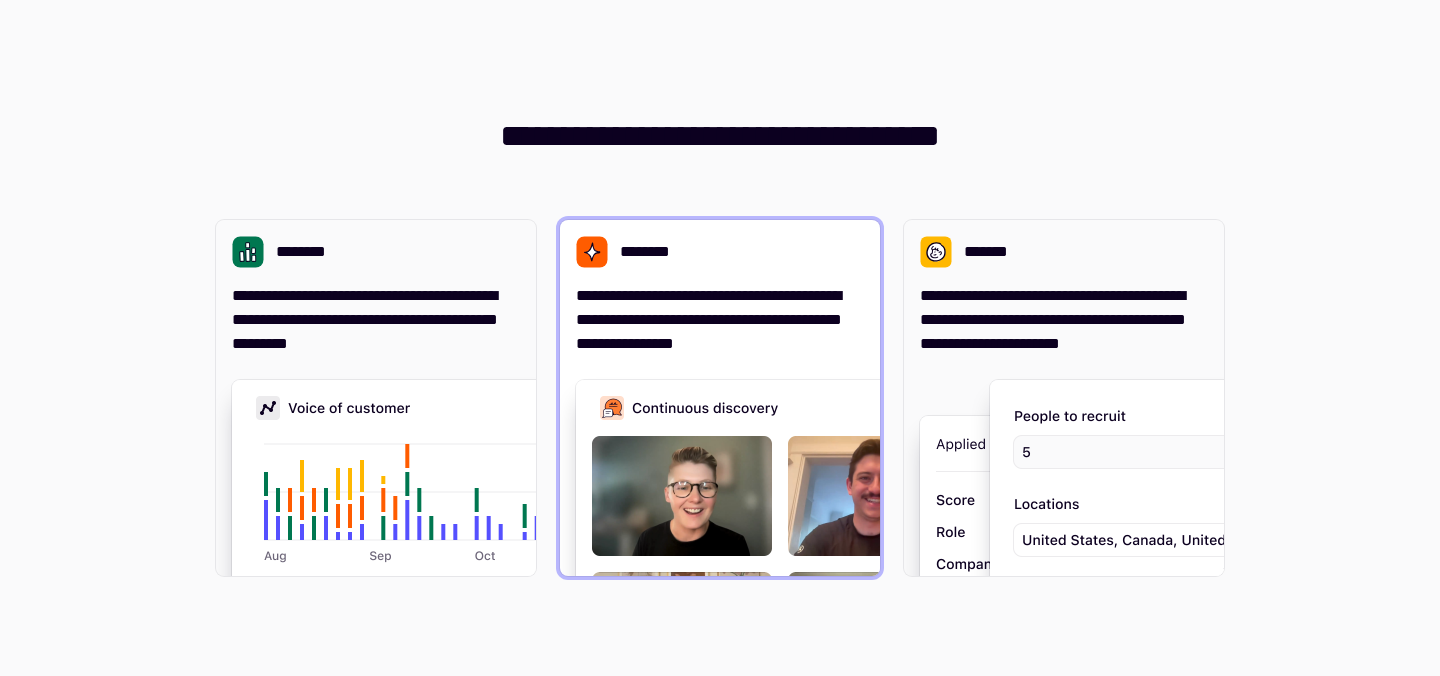 click on "**********" at bounding box center [720, 320] 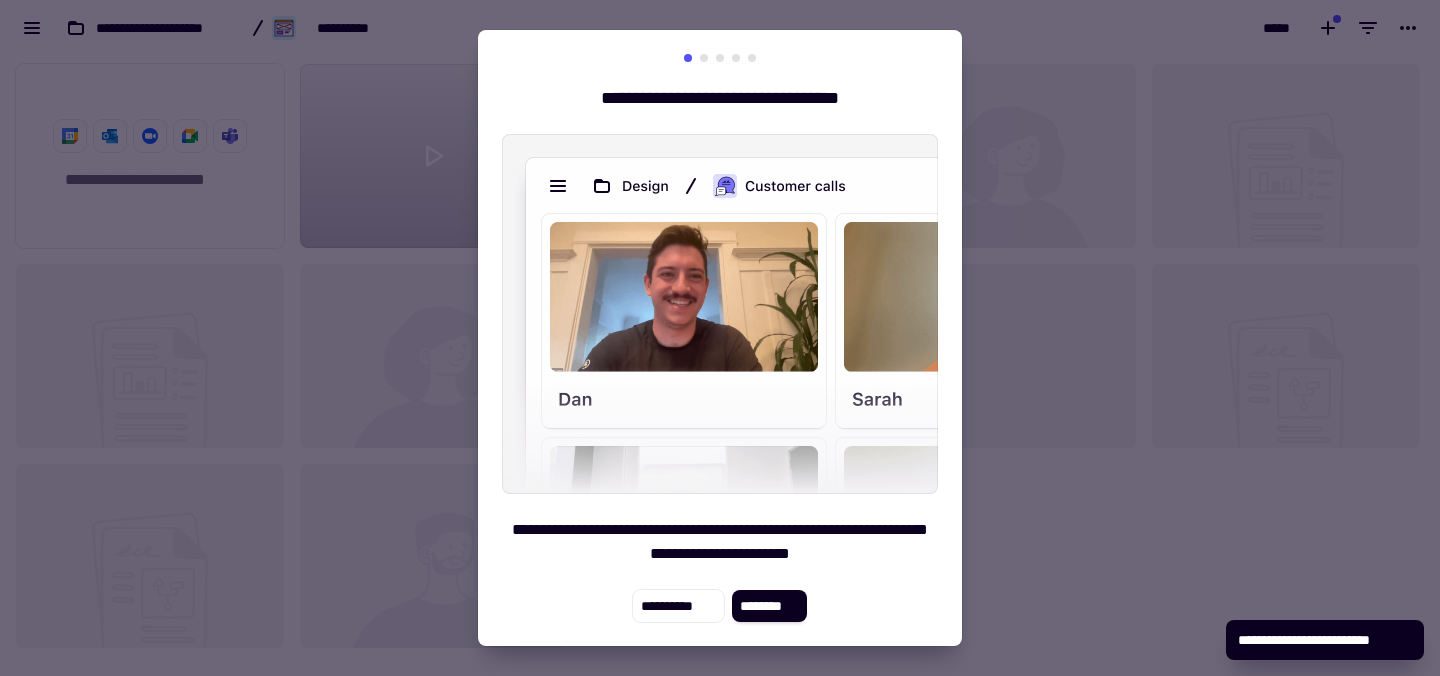 scroll, scrollTop: 1, scrollLeft: 1, axis: both 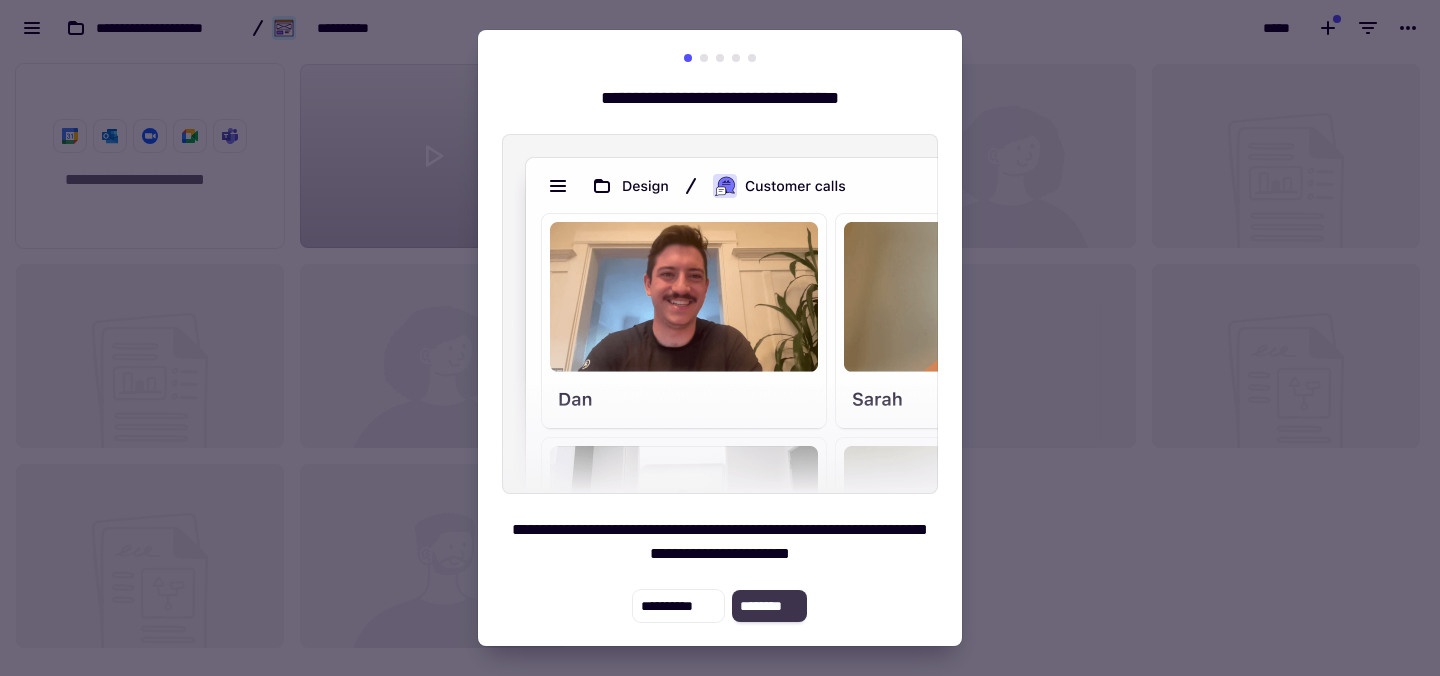 click on "********" 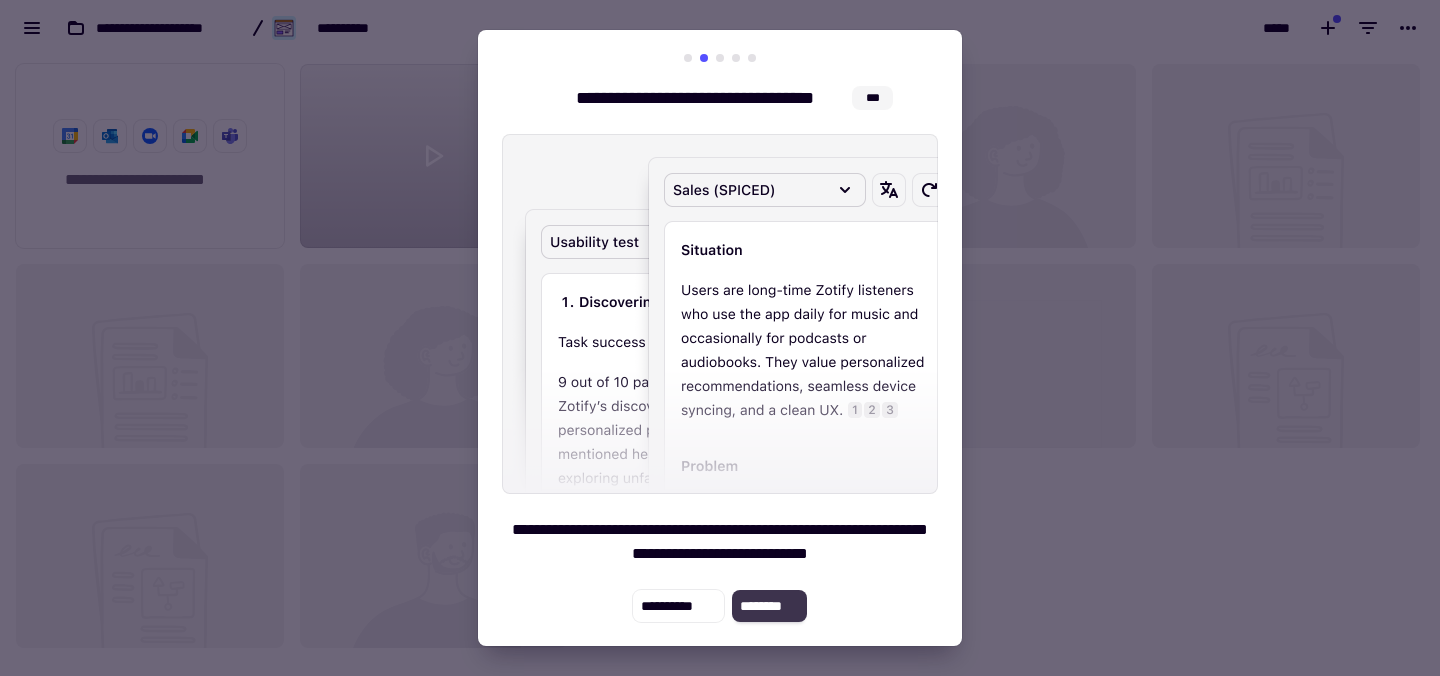 click on "********" 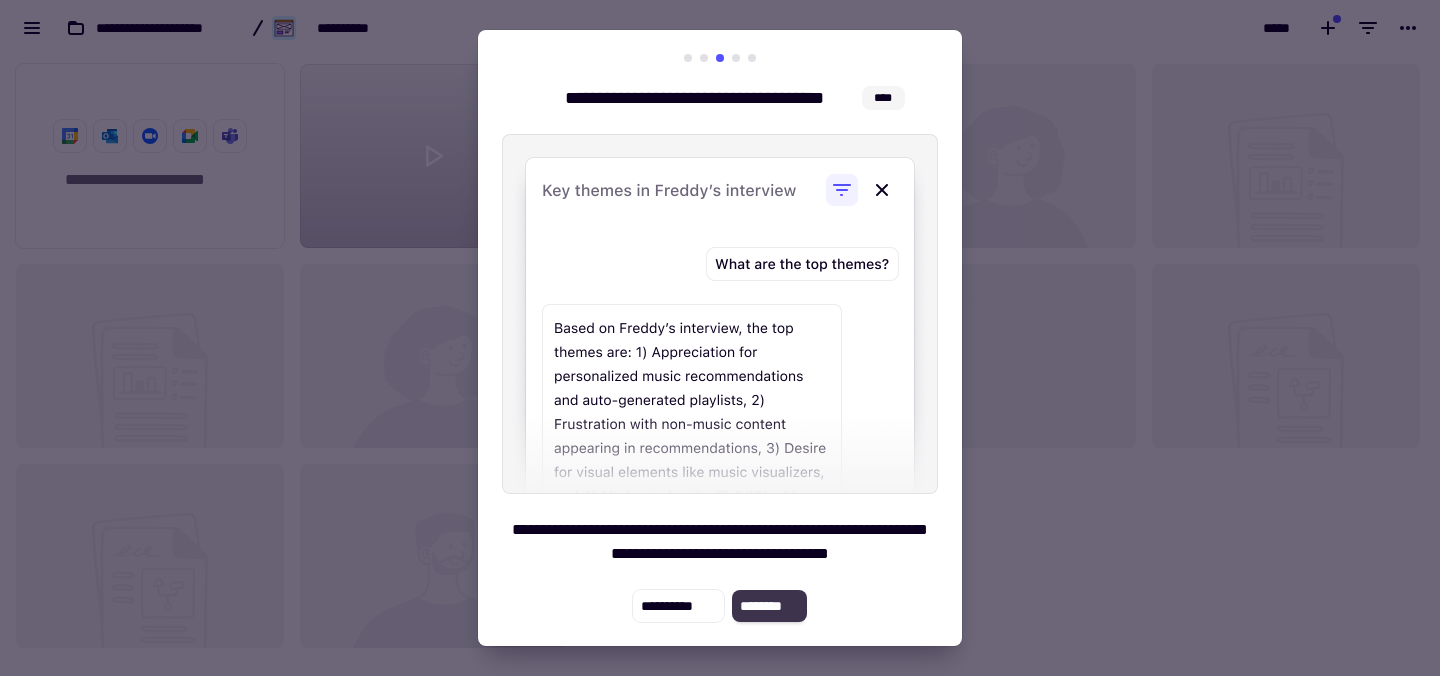 click on "********" 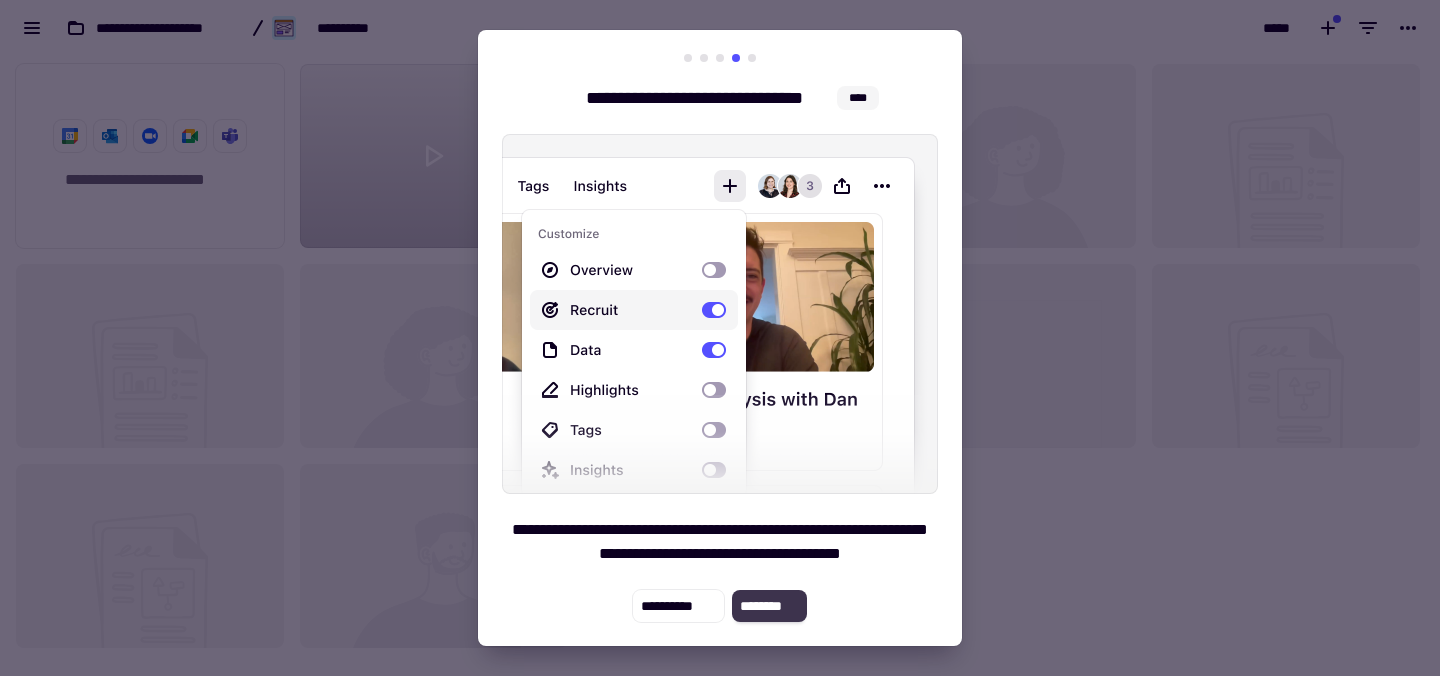 click on "********" 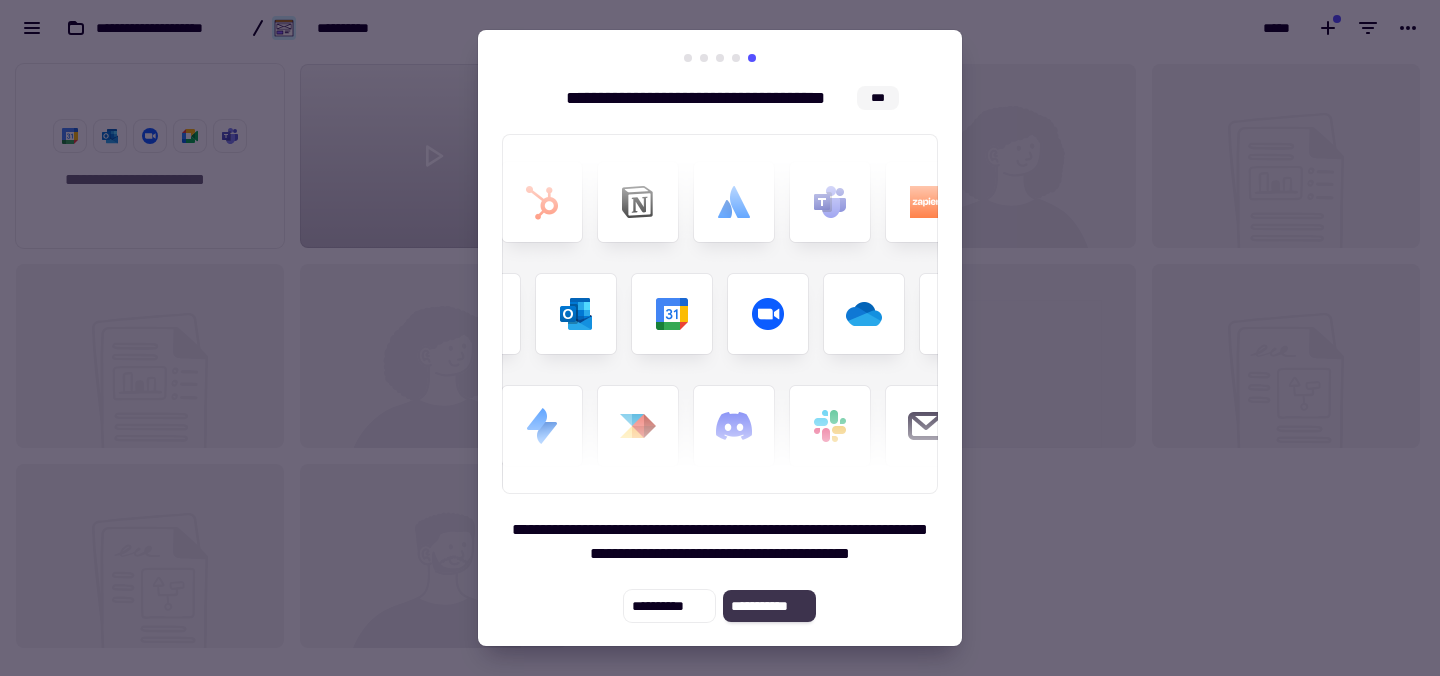 click on "**********" 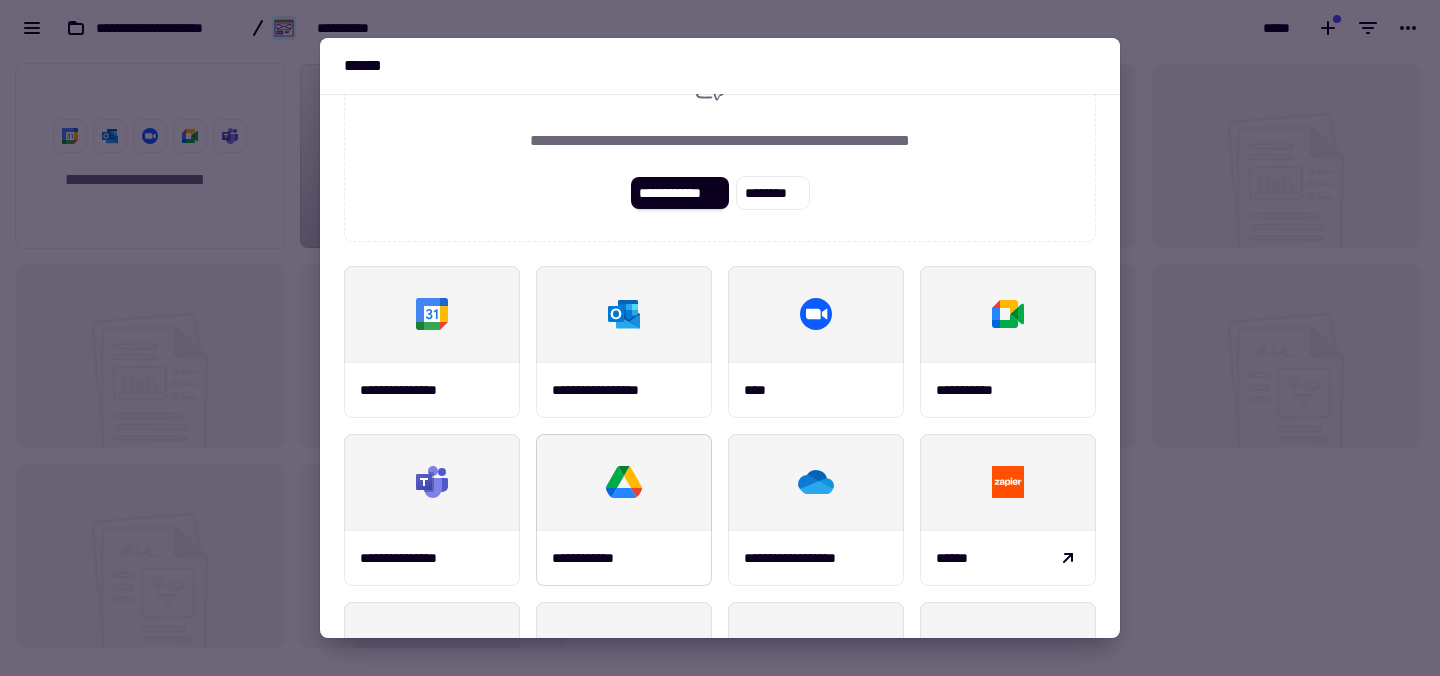 scroll, scrollTop: 0, scrollLeft: 0, axis: both 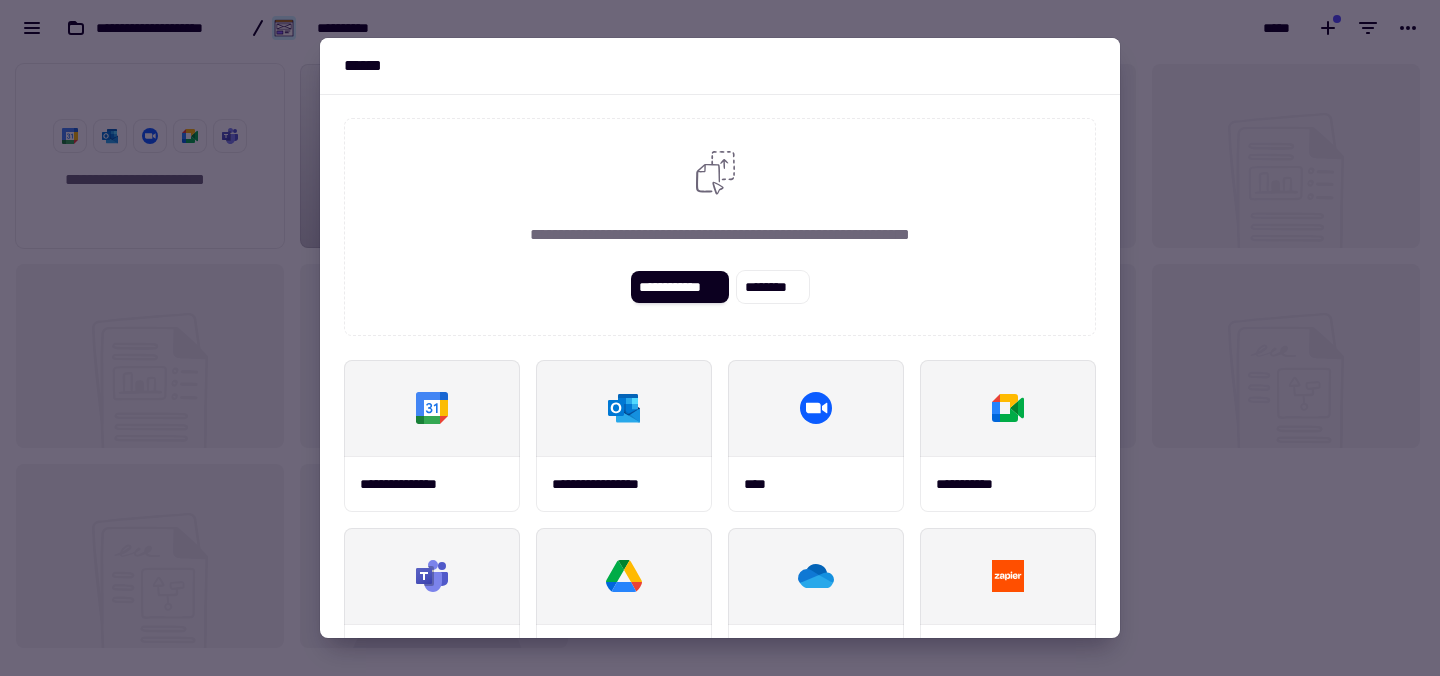 click at bounding box center [720, 338] 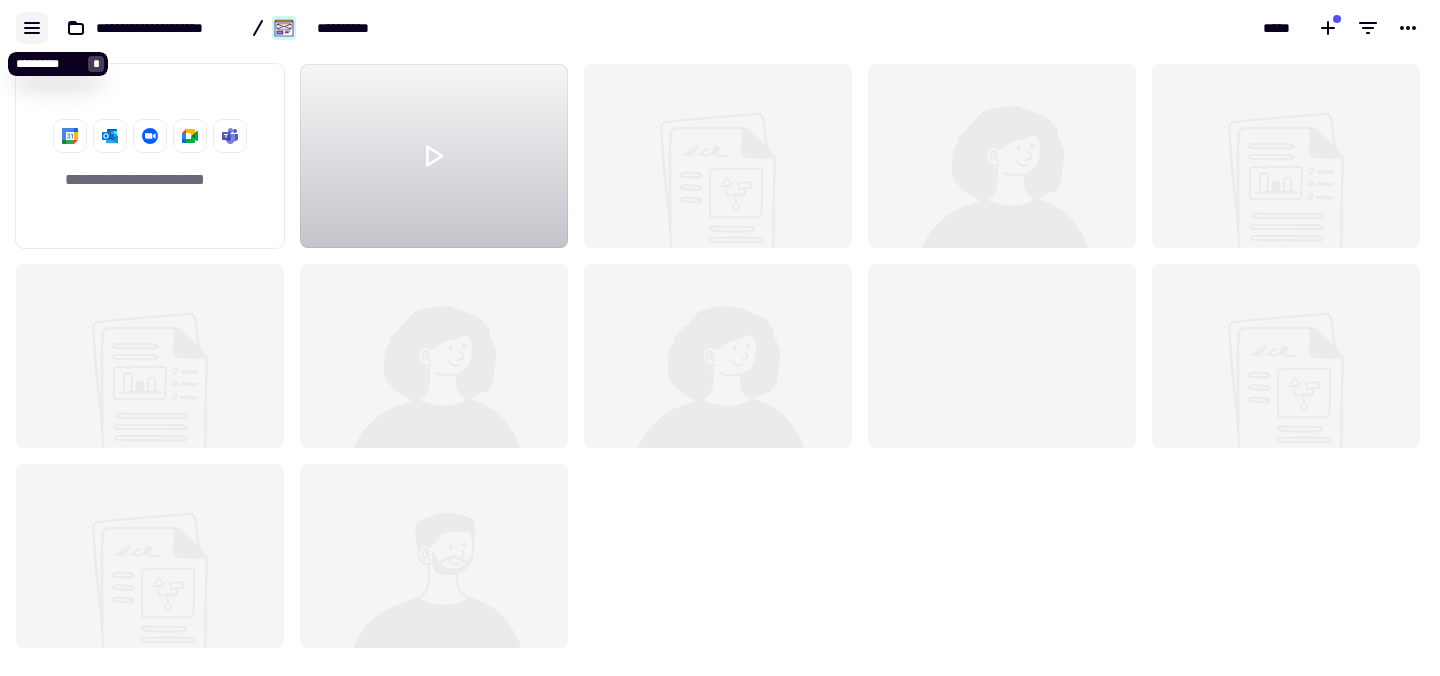 click 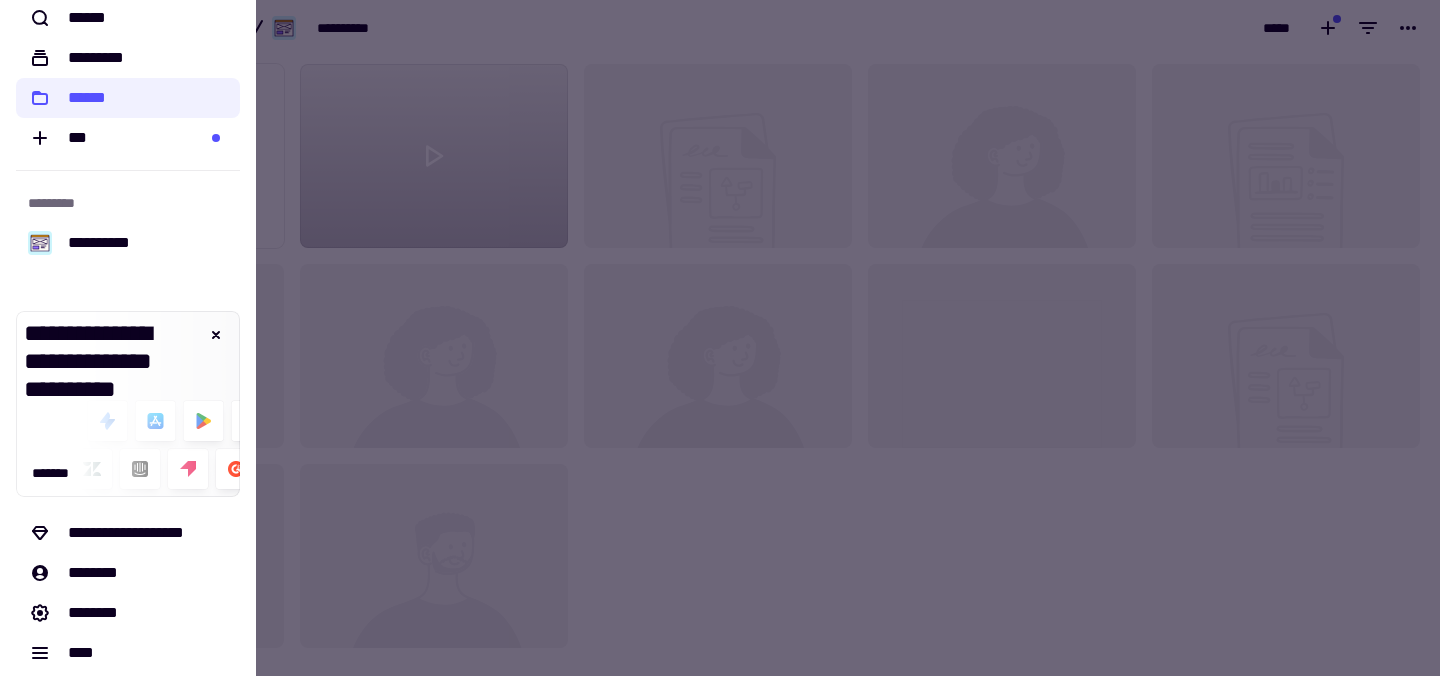 scroll, scrollTop: 71, scrollLeft: 0, axis: vertical 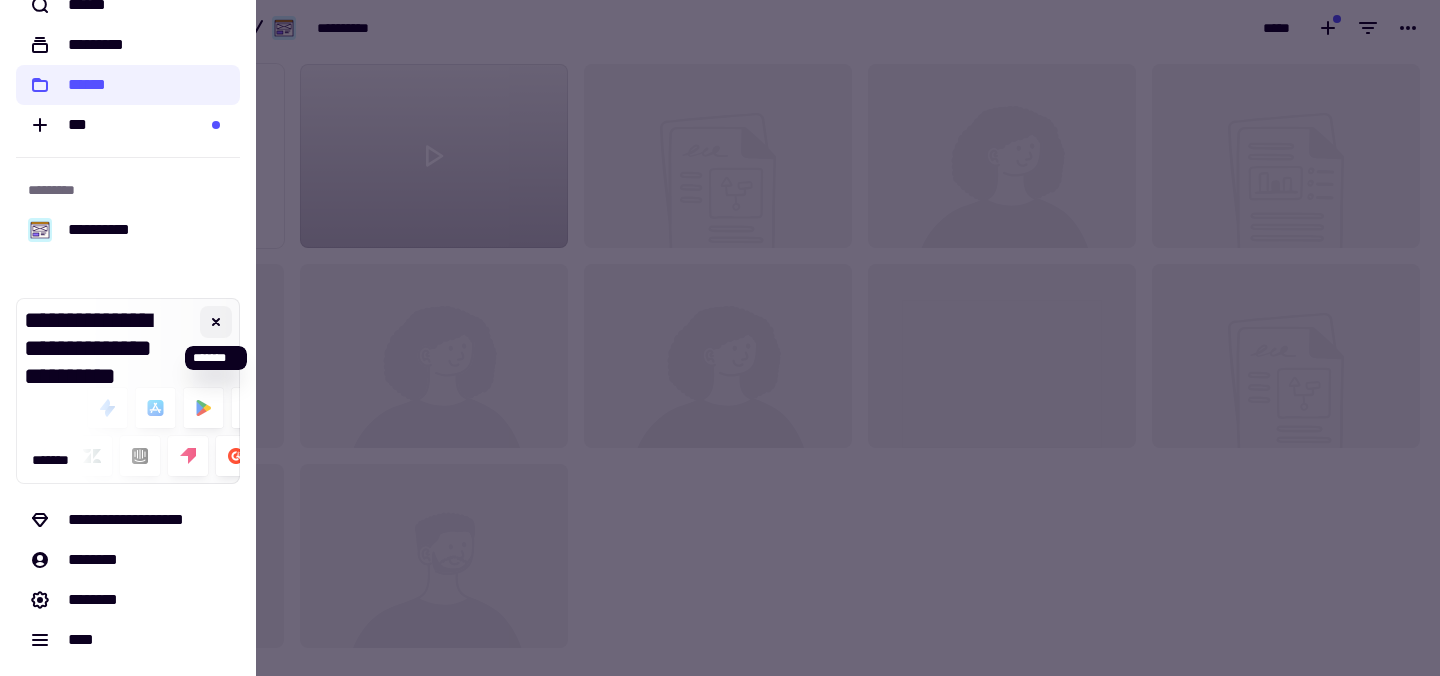 click 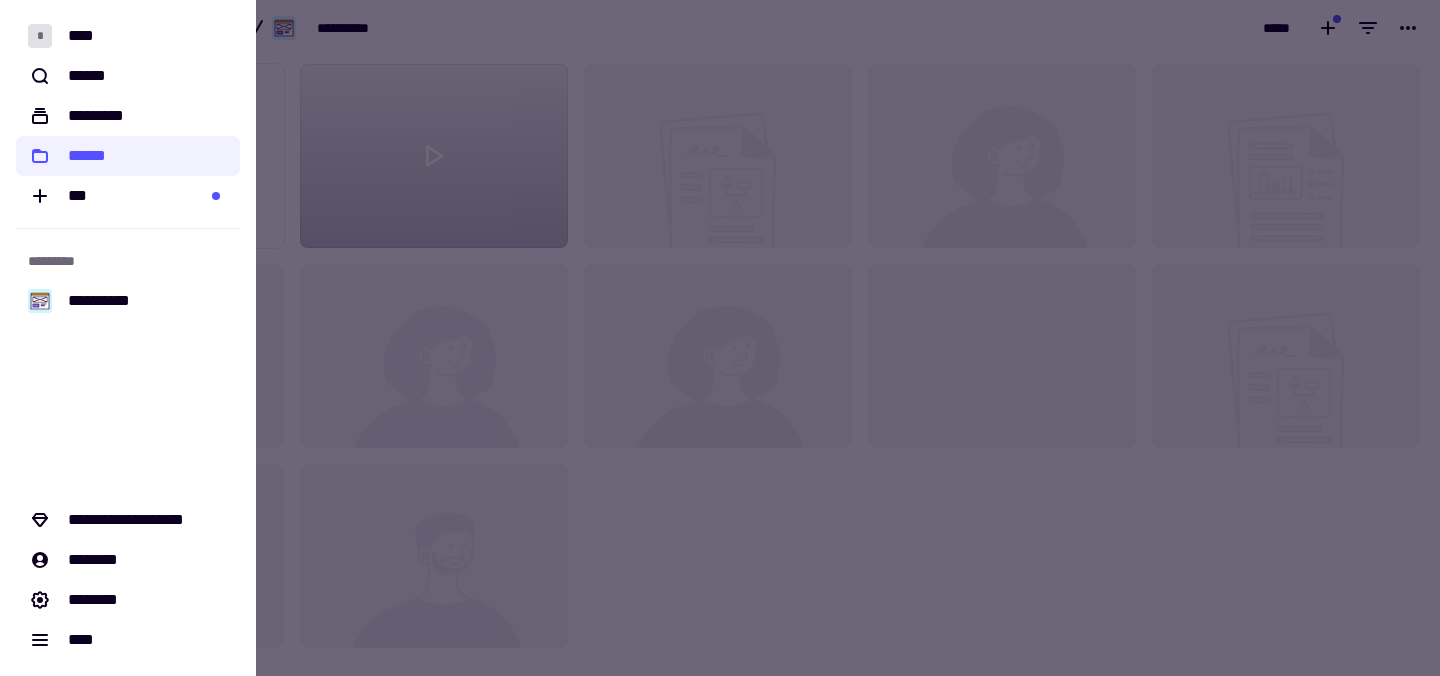 click at bounding box center [720, 338] 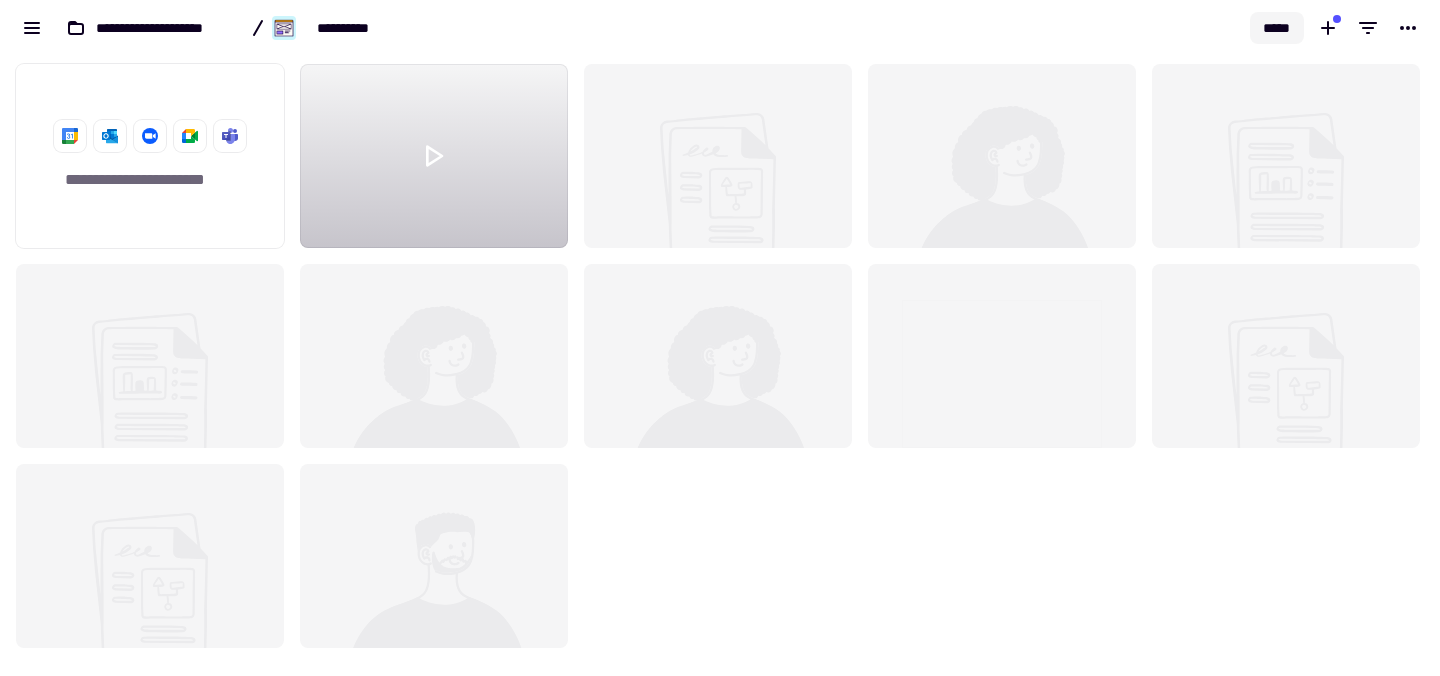 click on "*****" 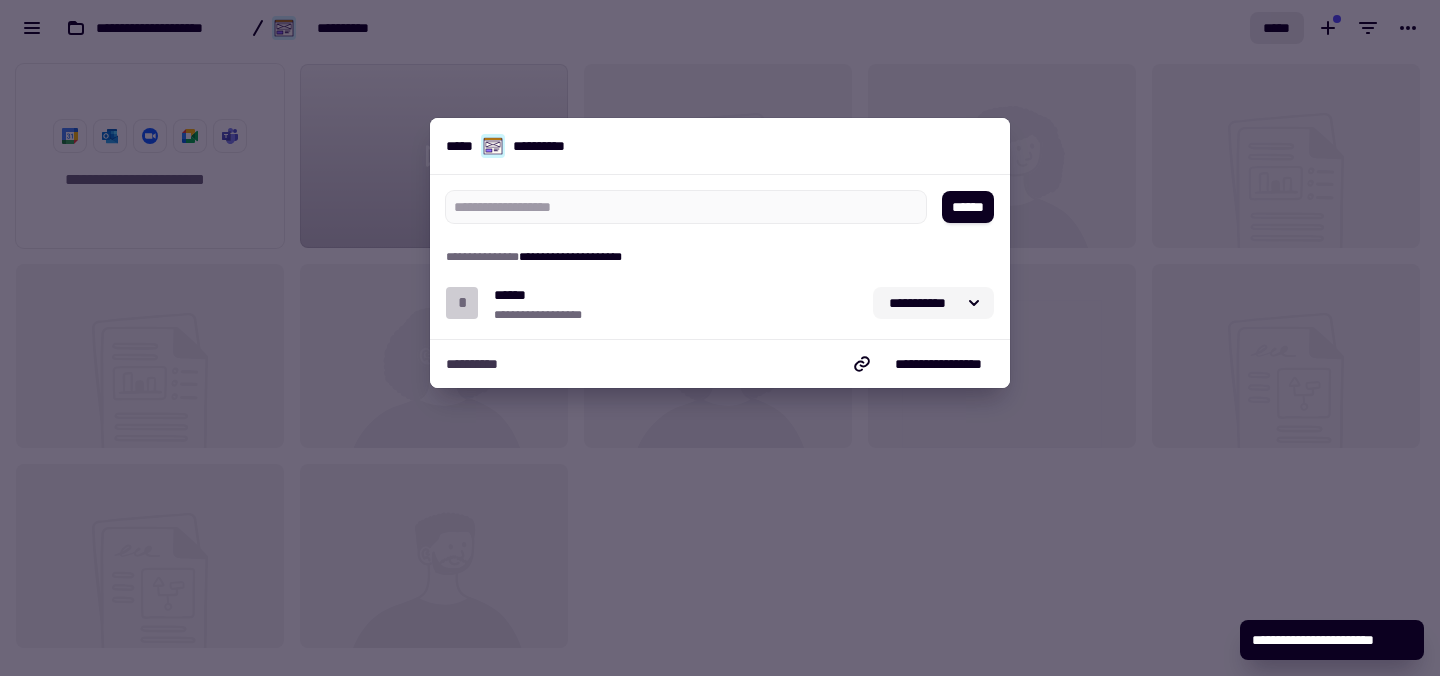 click 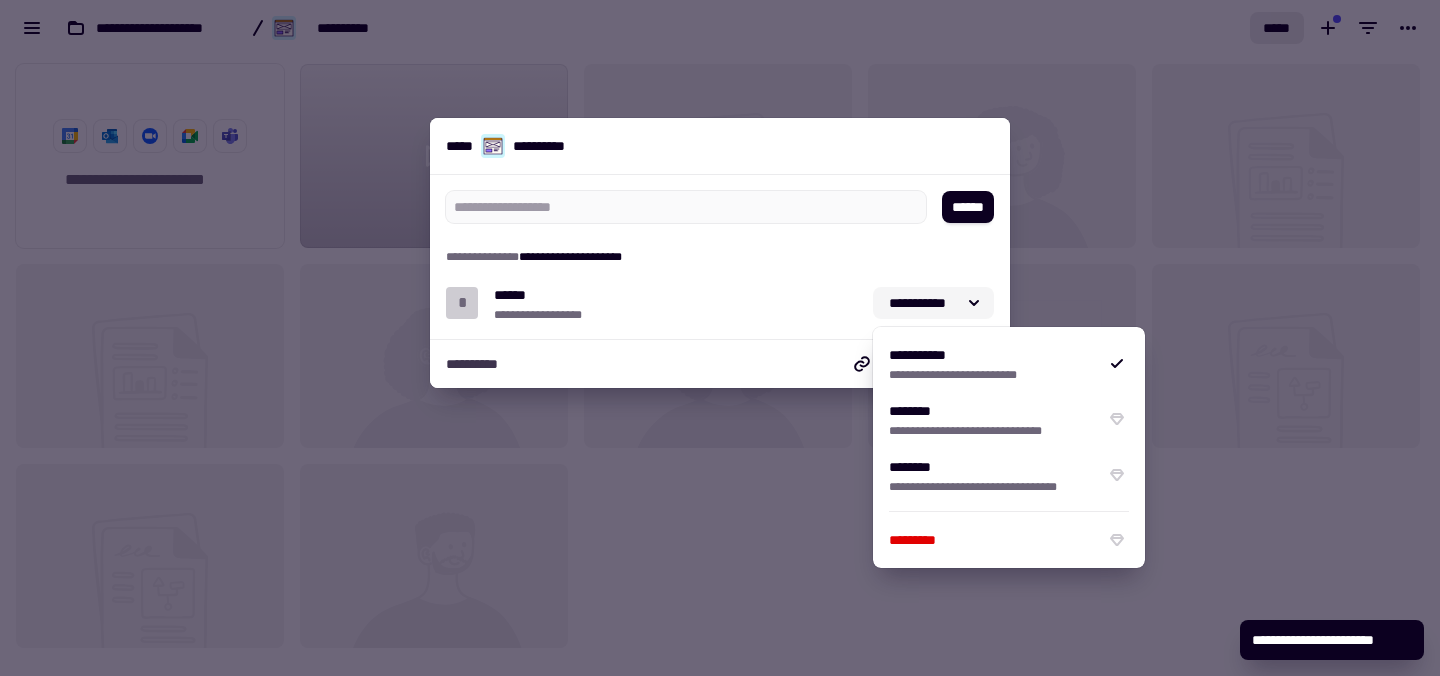 click 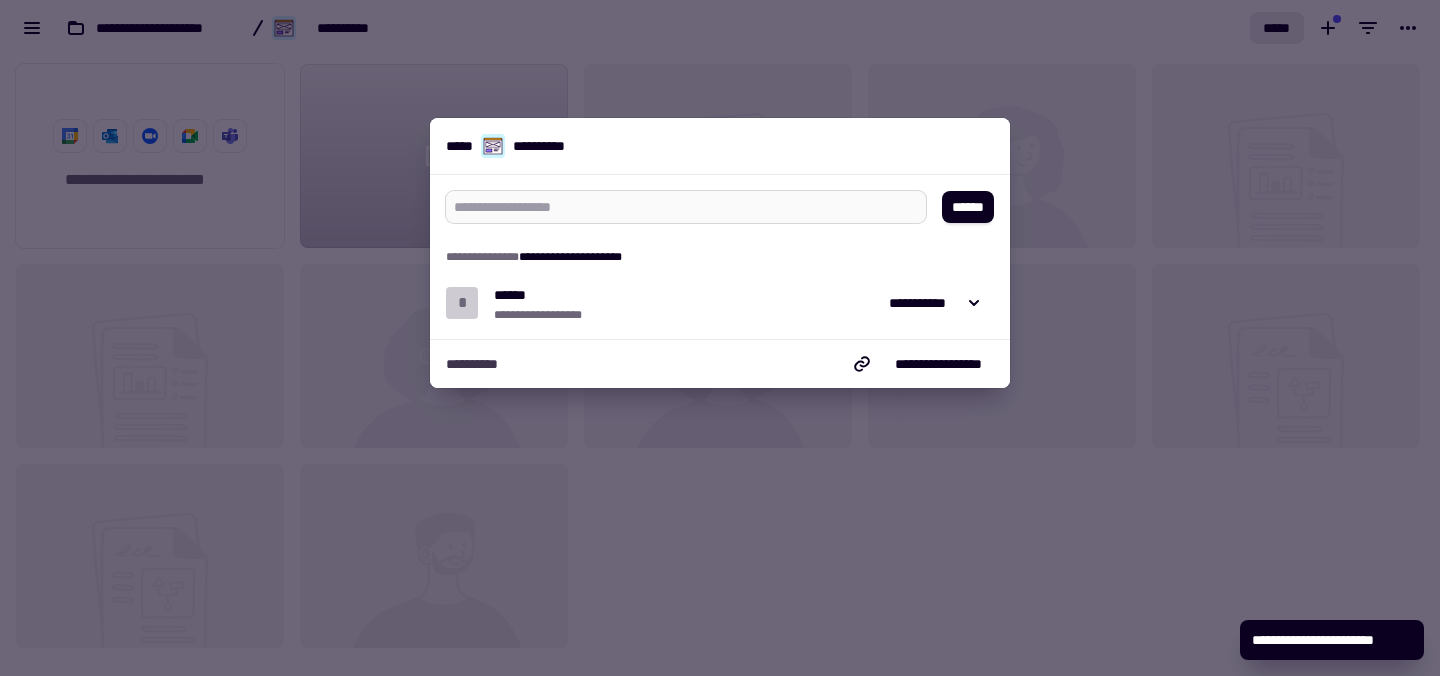 click at bounding box center (678, 207) 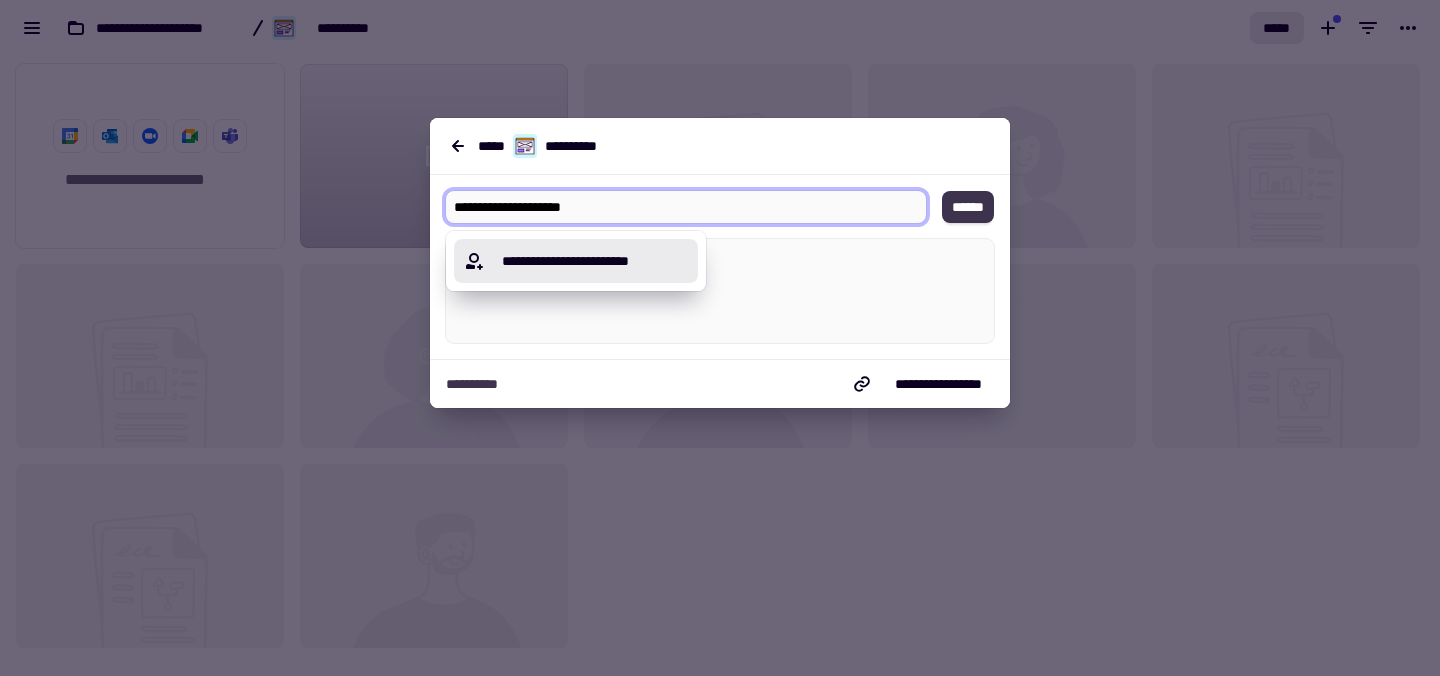 type on "**********" 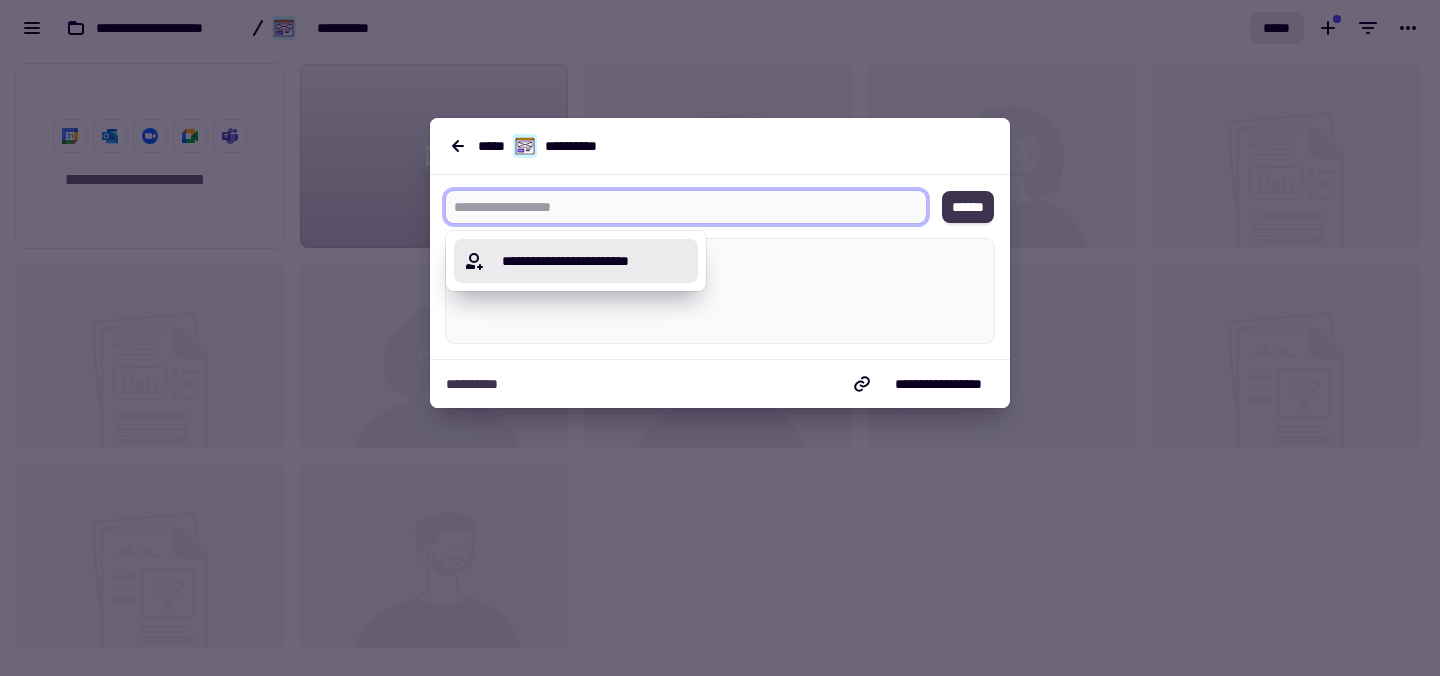 click on "******" 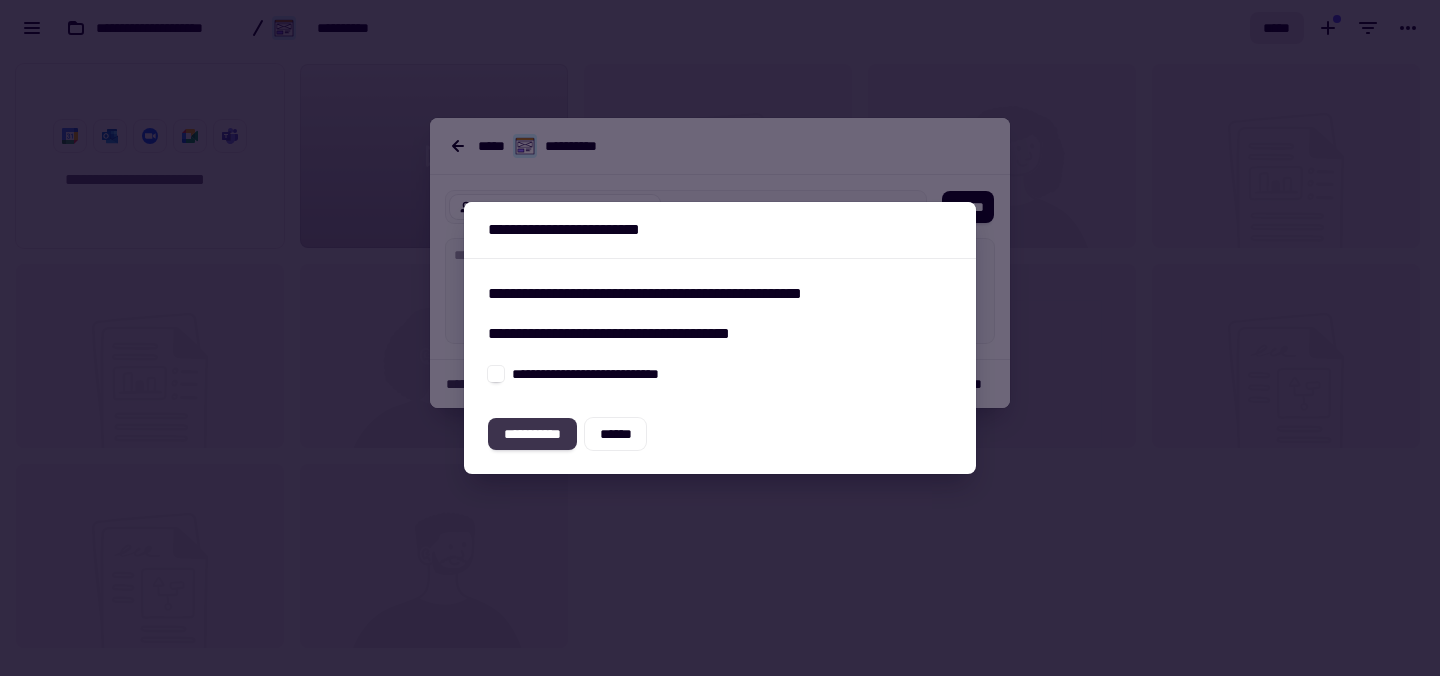 click on "**********" 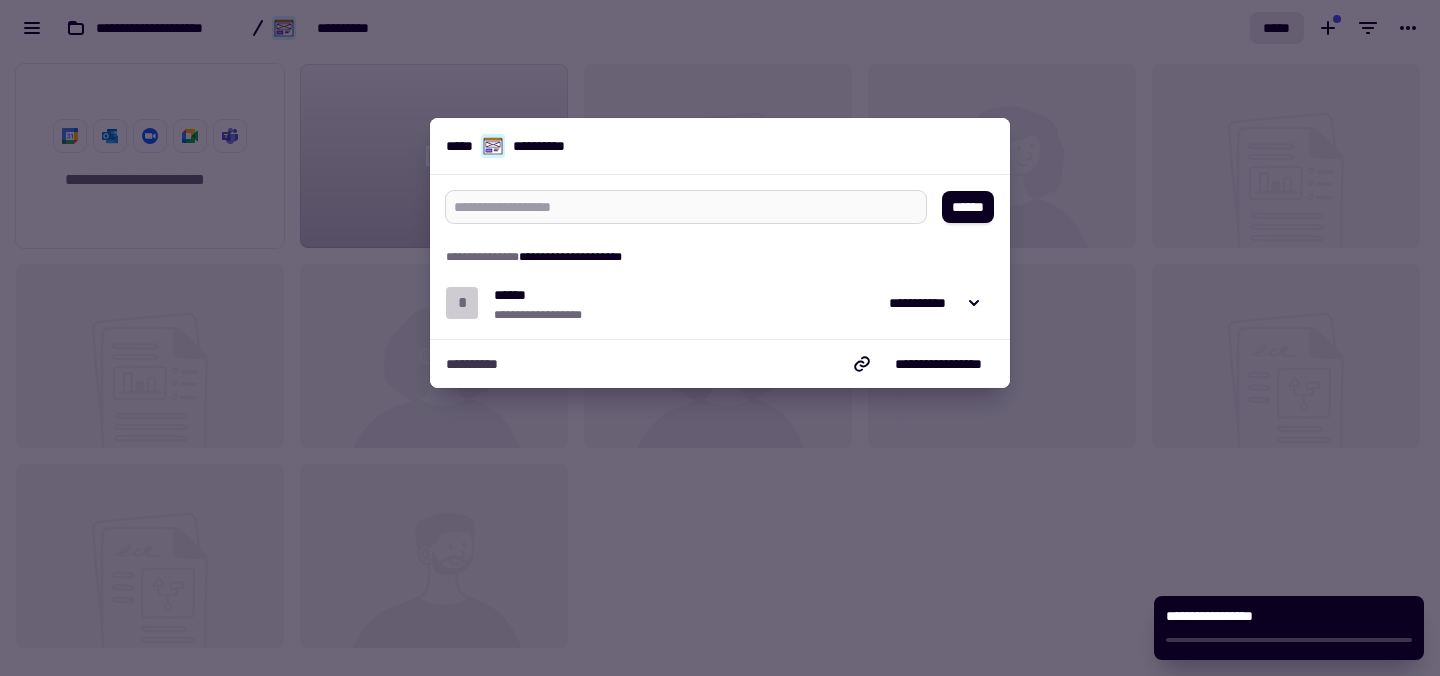 click at bounding box center (678, 207) 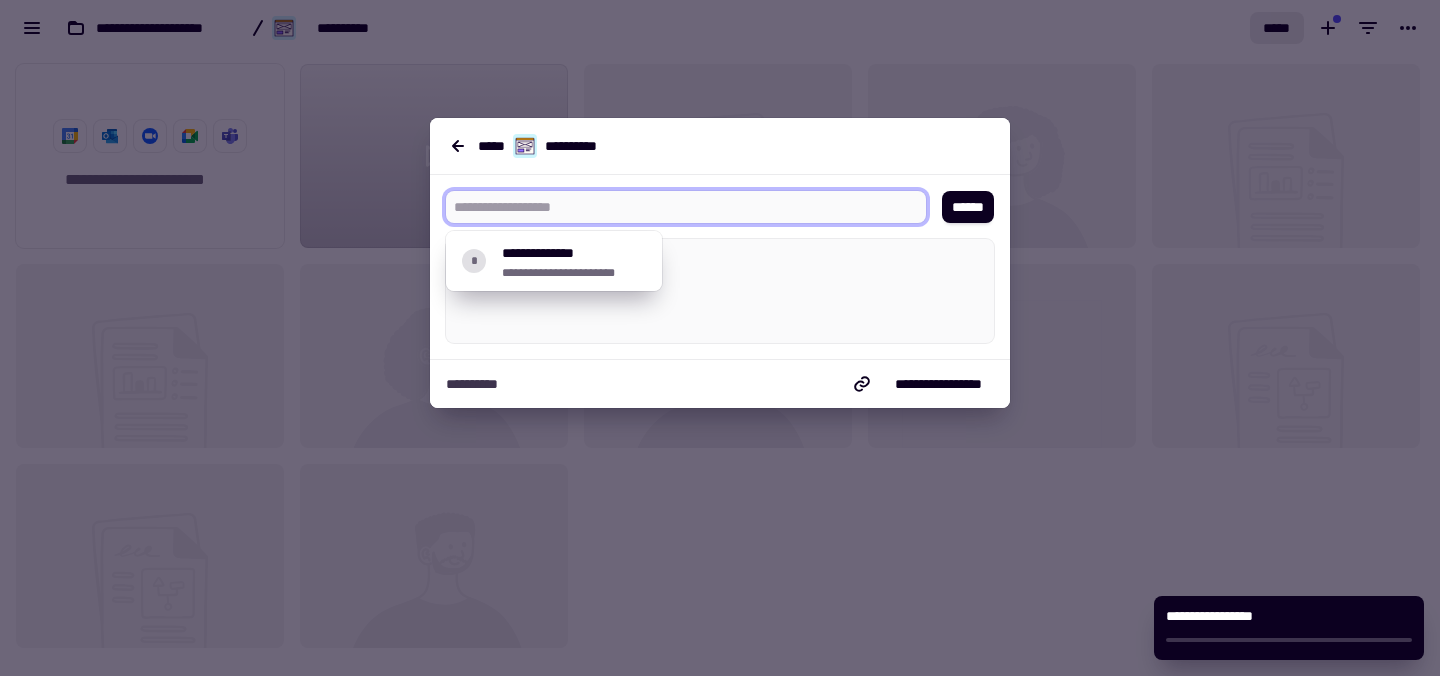 type on "*" 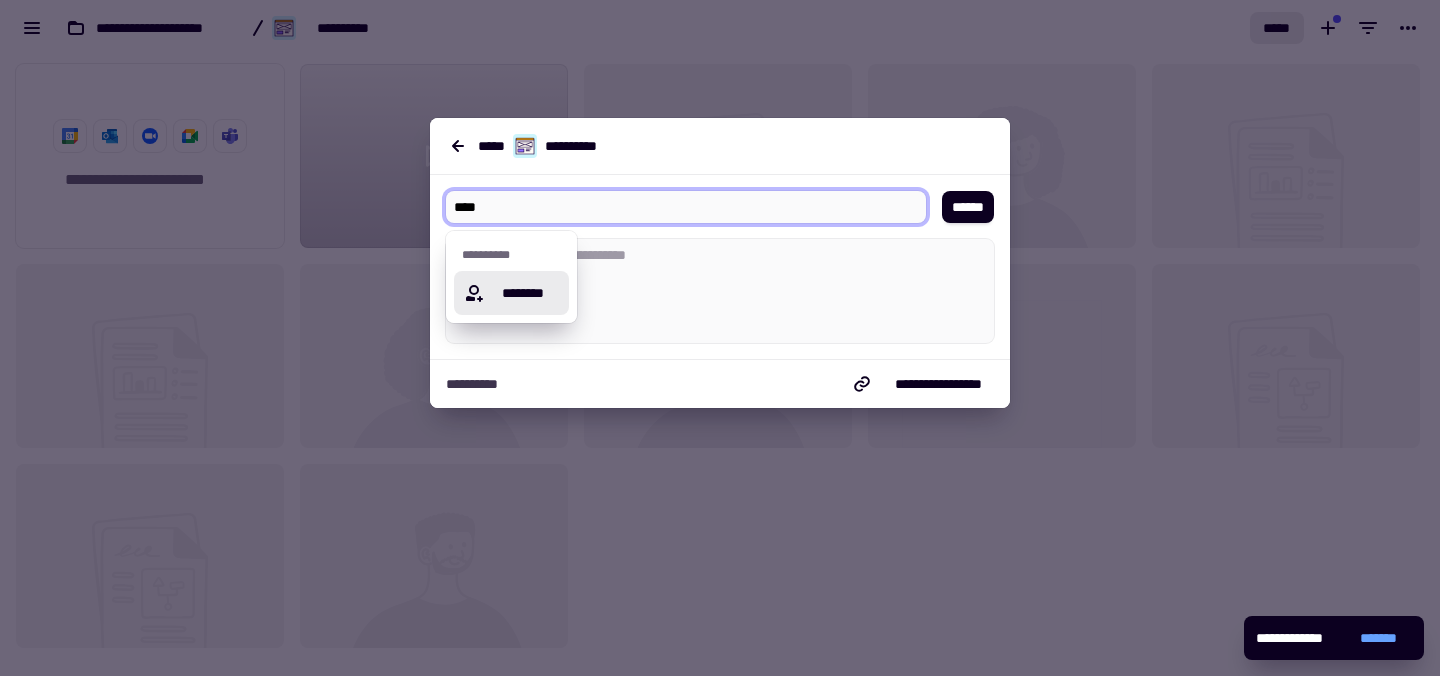 type on "*****" 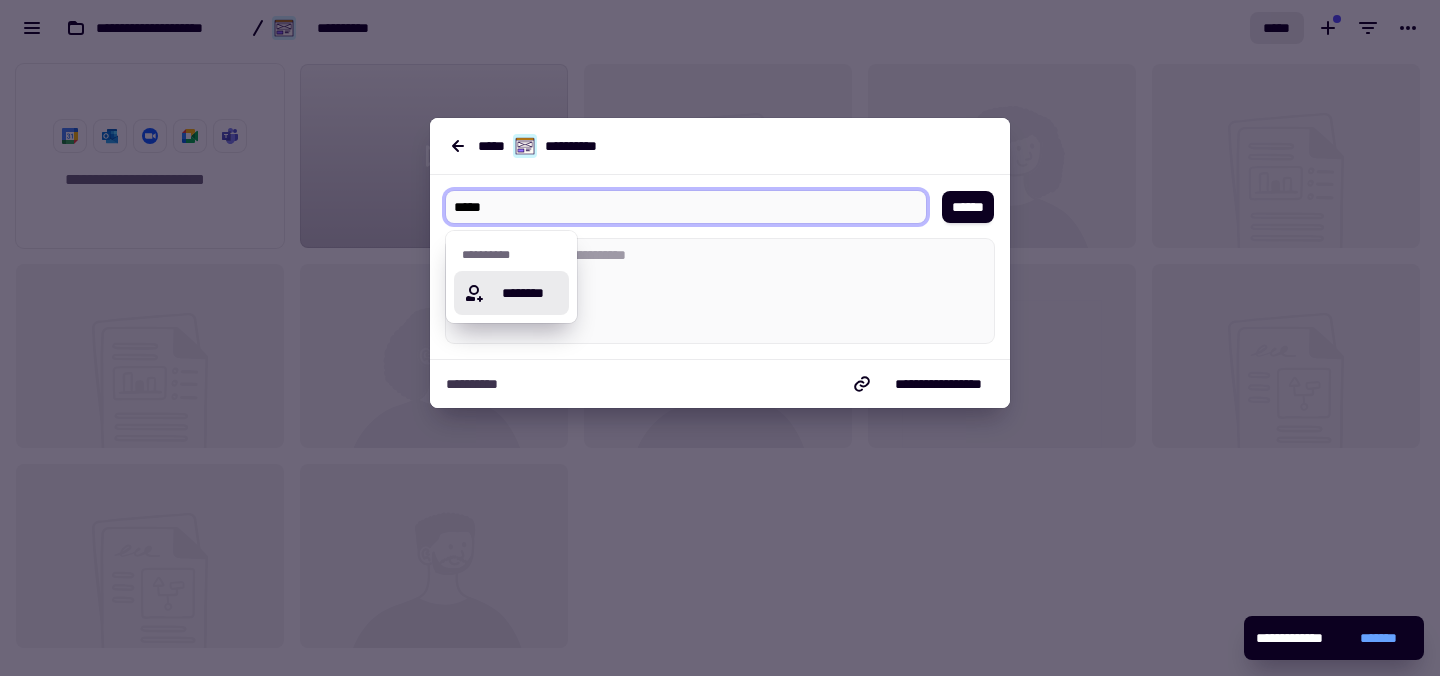 type on "*" 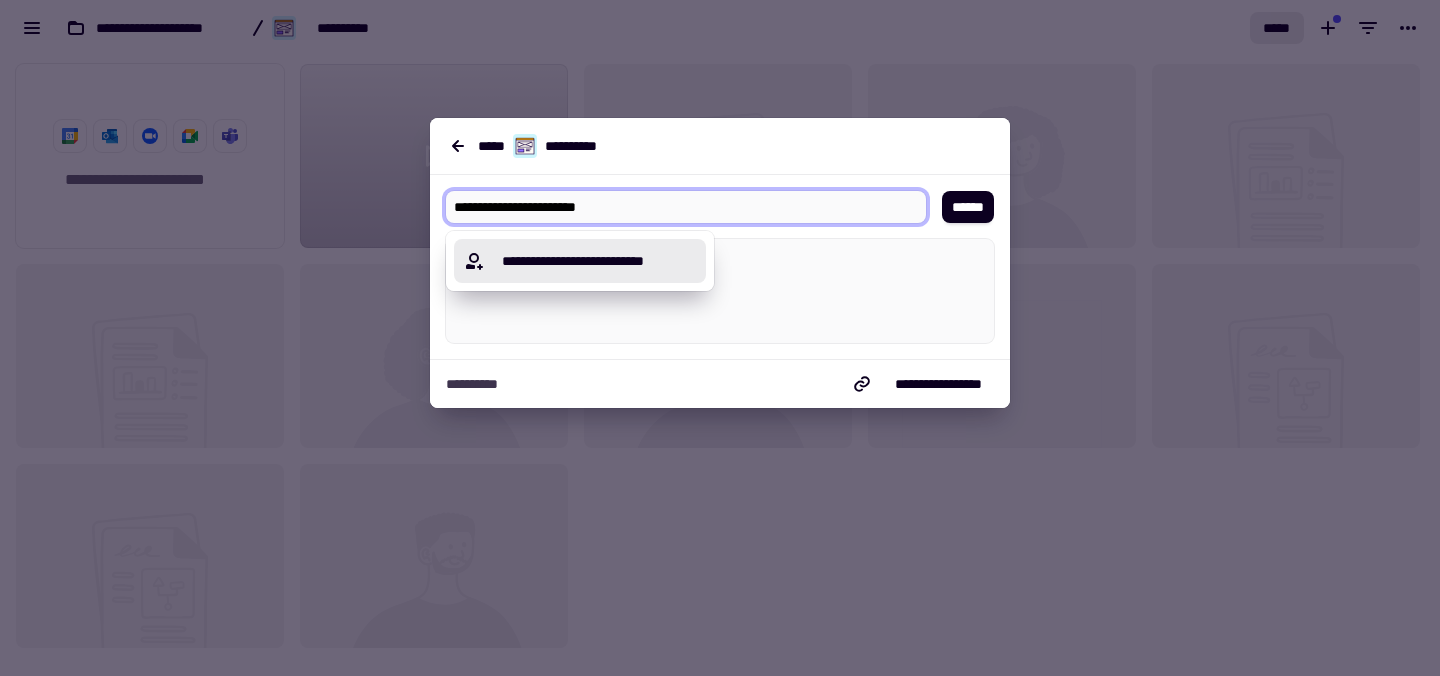type on "**********" 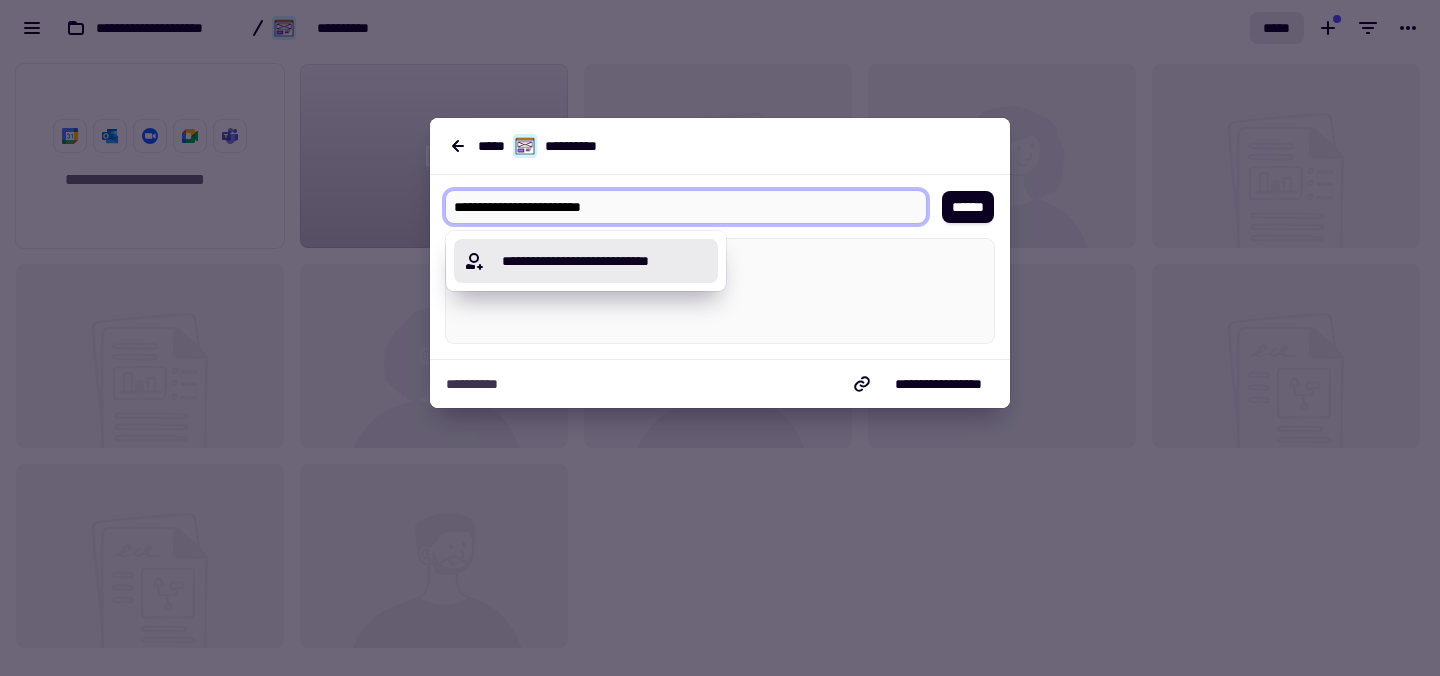 type 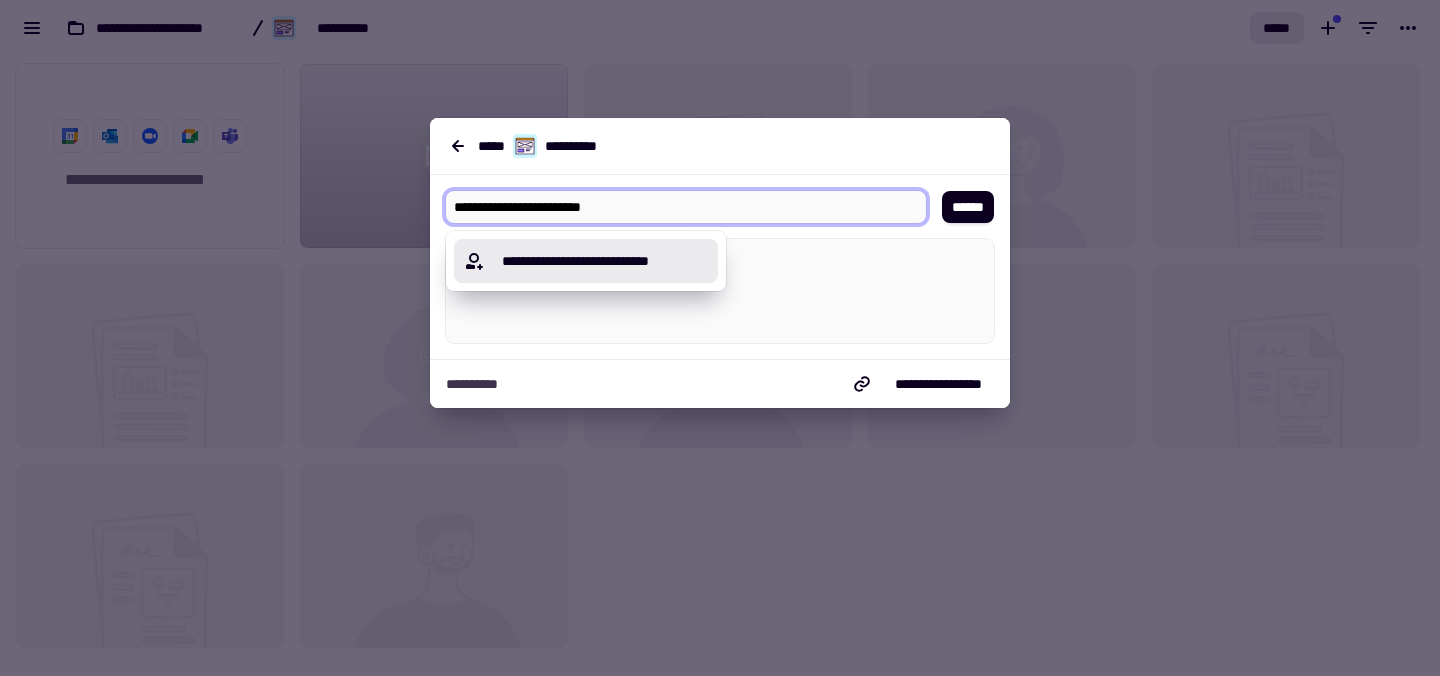 type on "*" 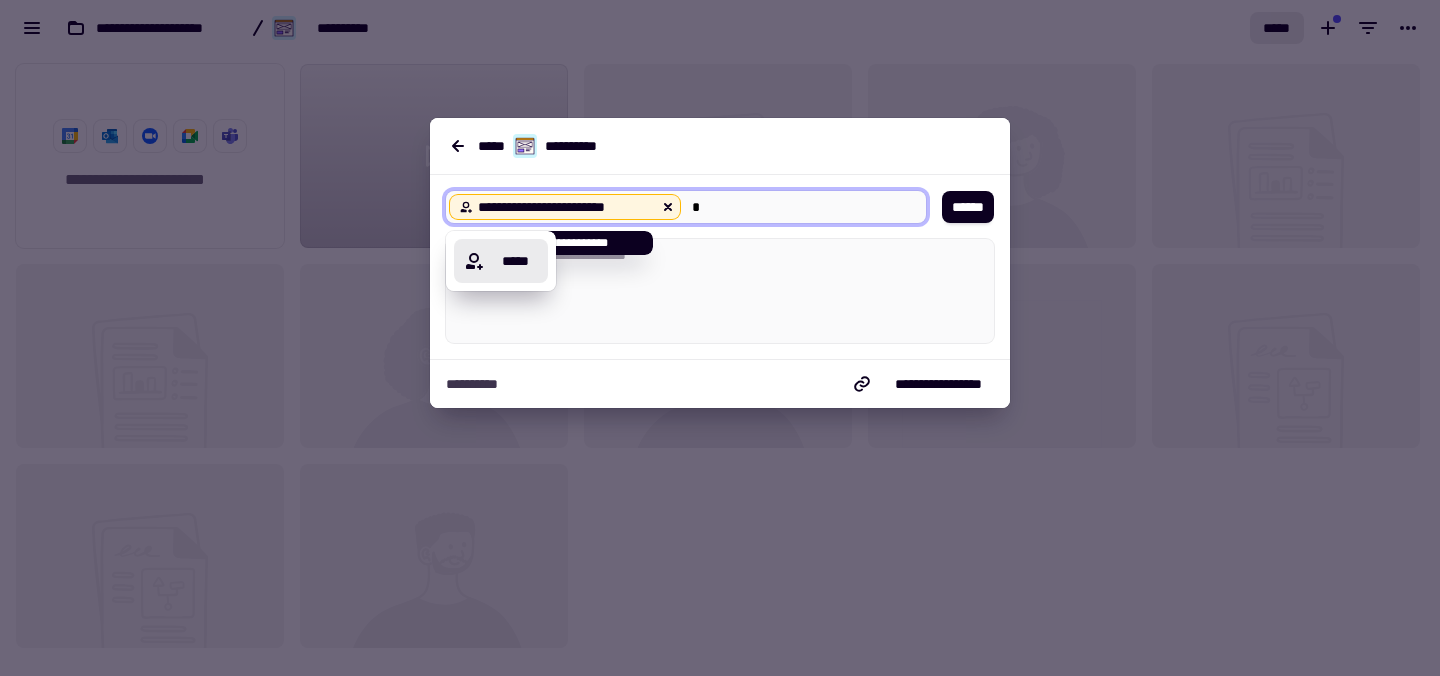 type on "*" 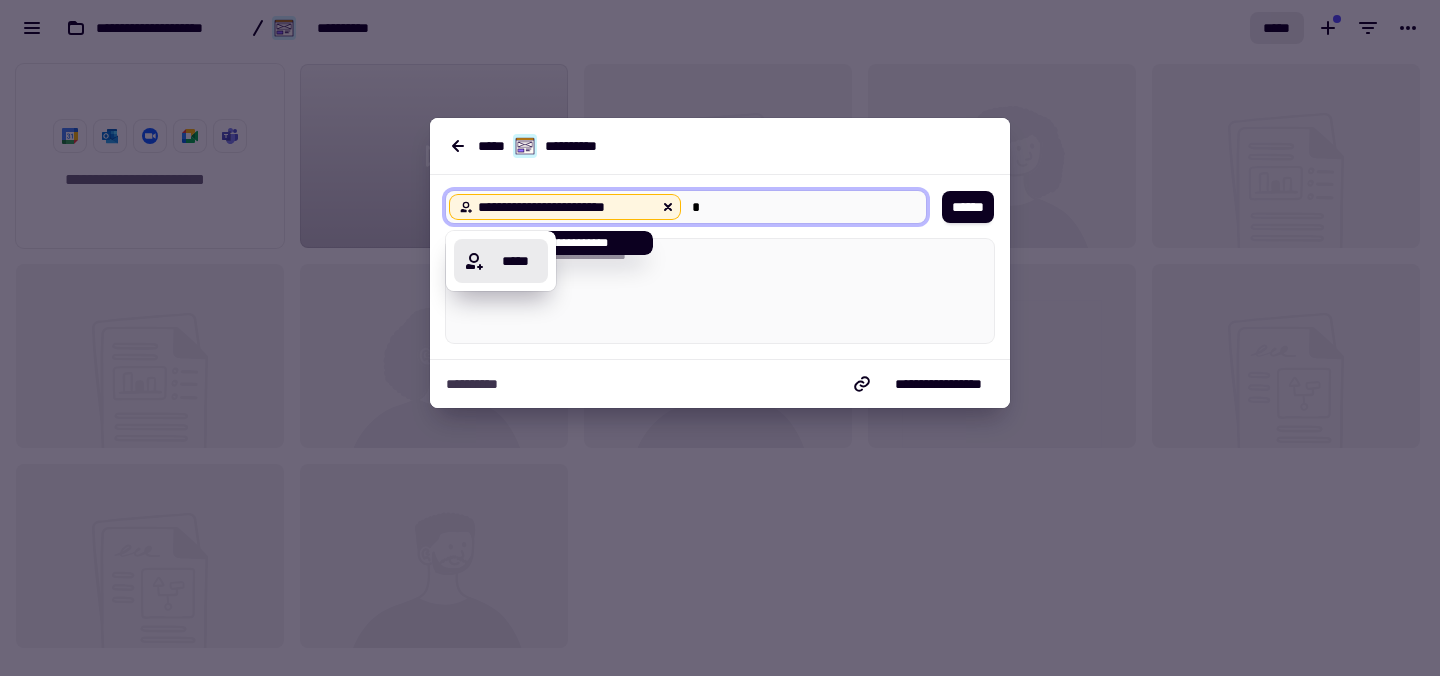 click 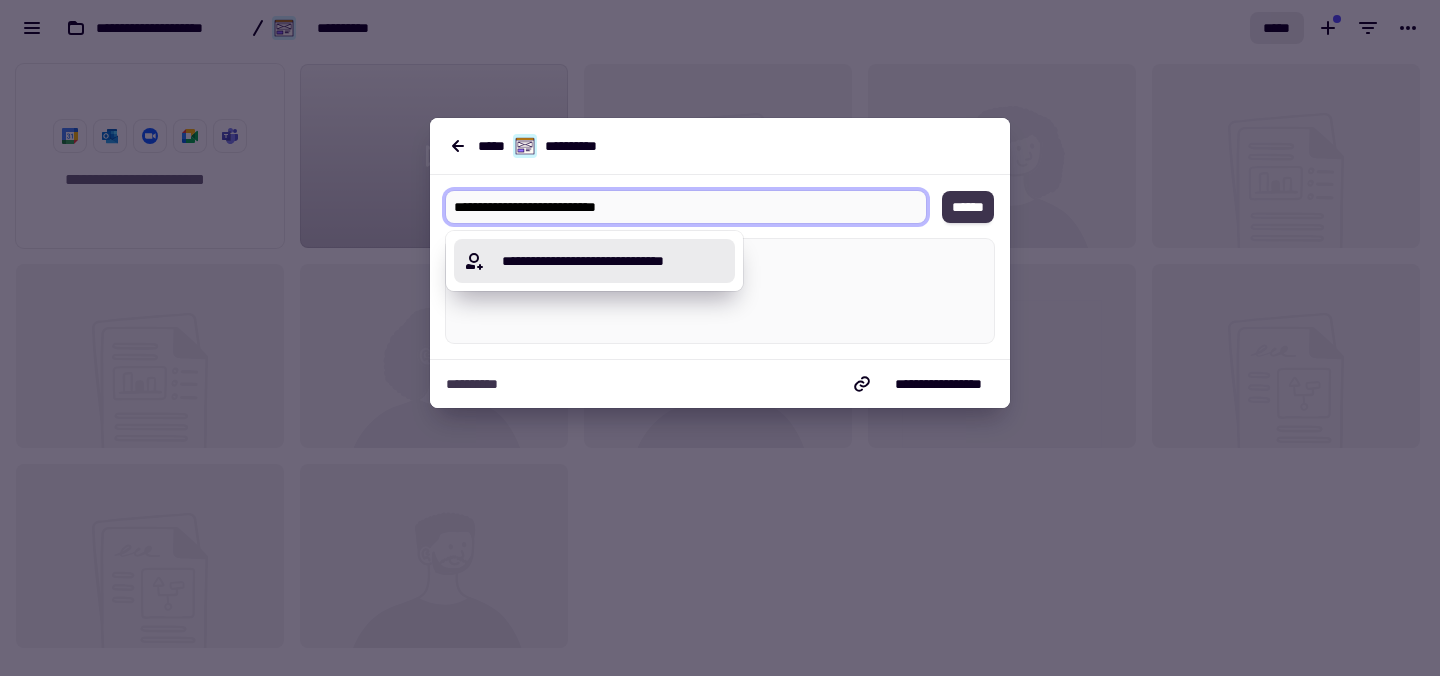 type on "**********" 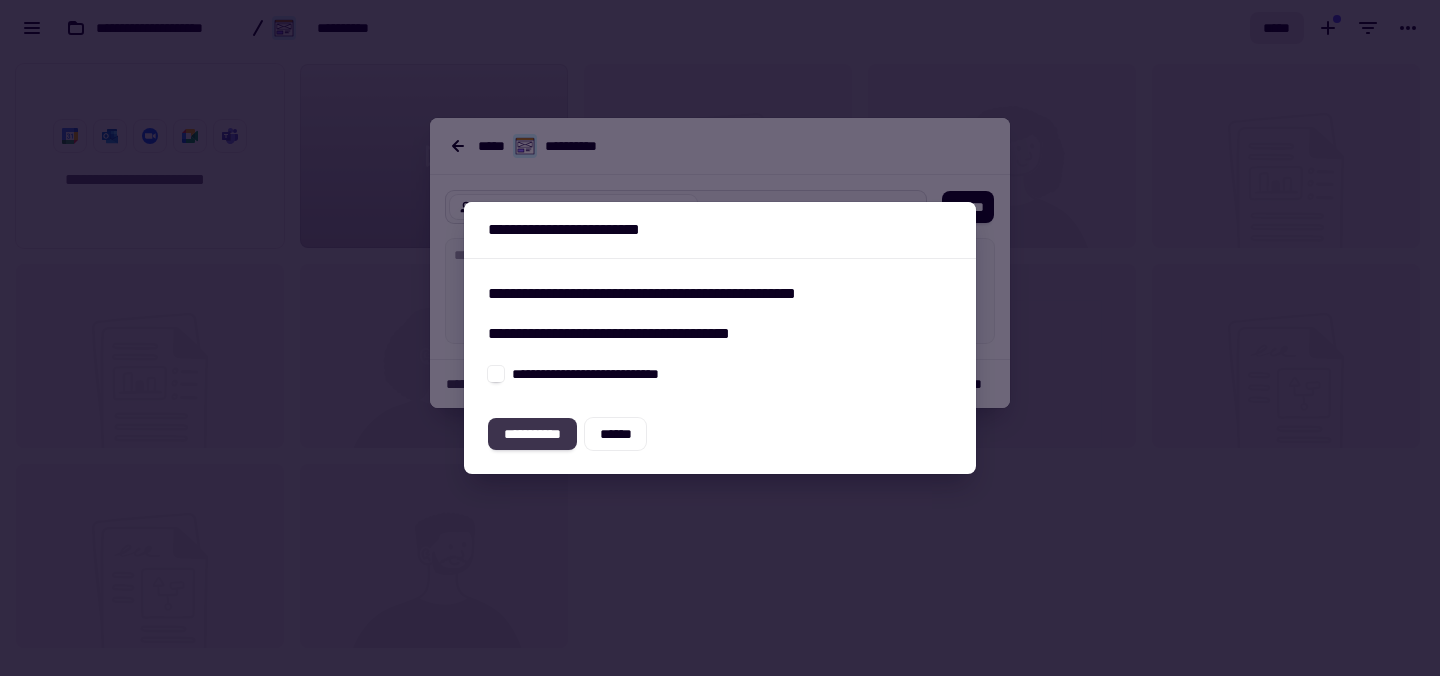 click on "**********" 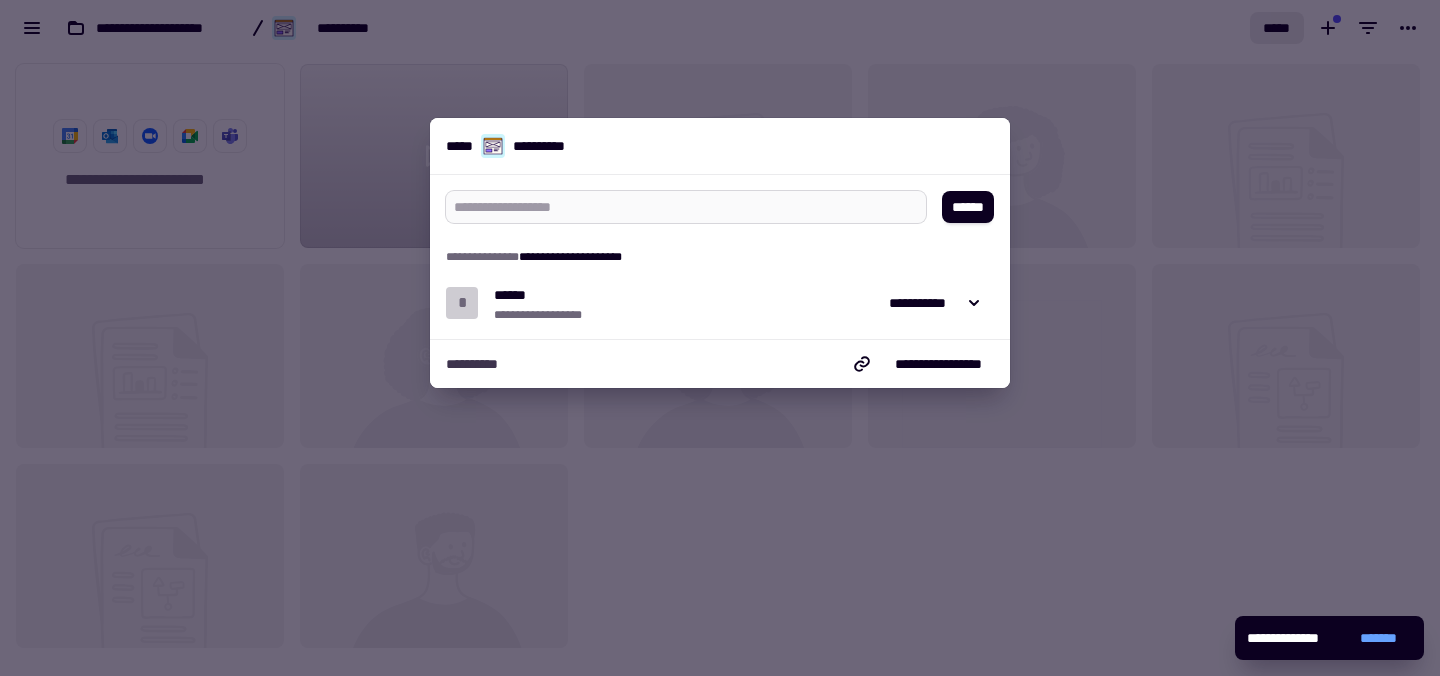 click at bounding box center [678, 207] 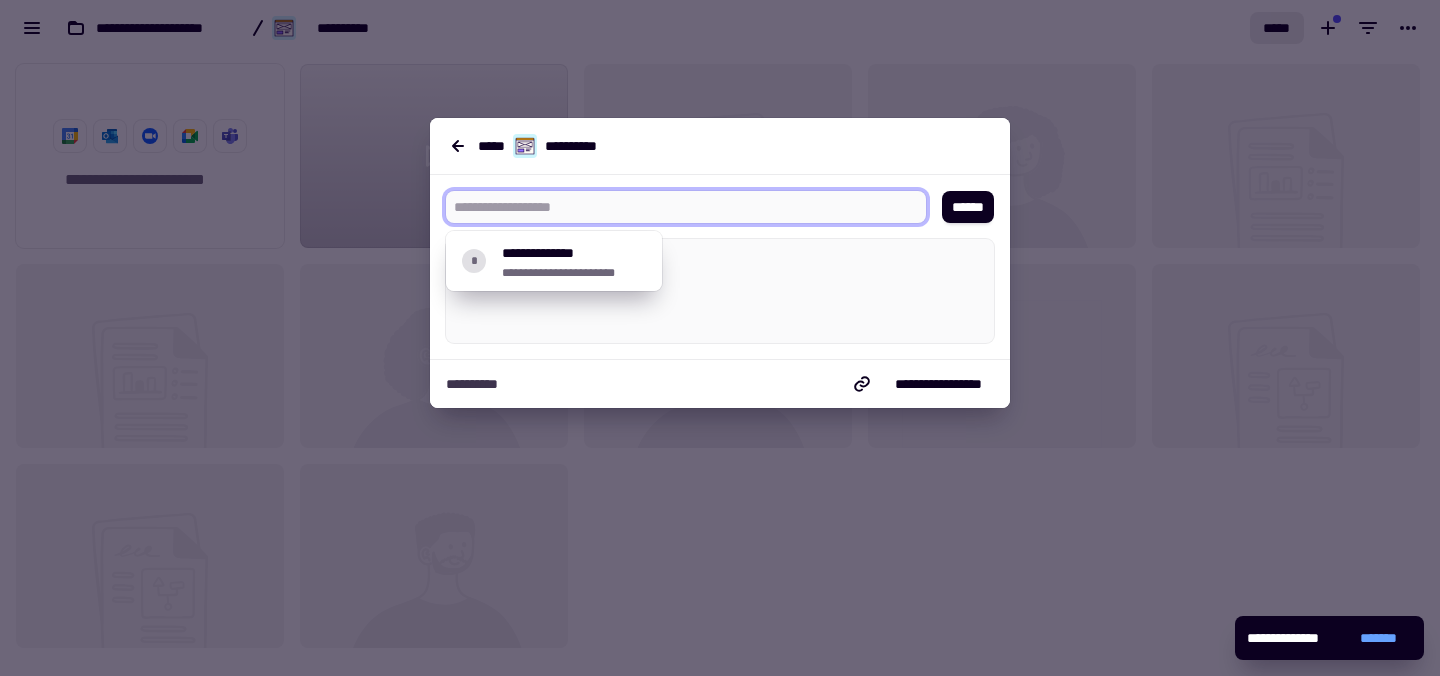 type on "*" 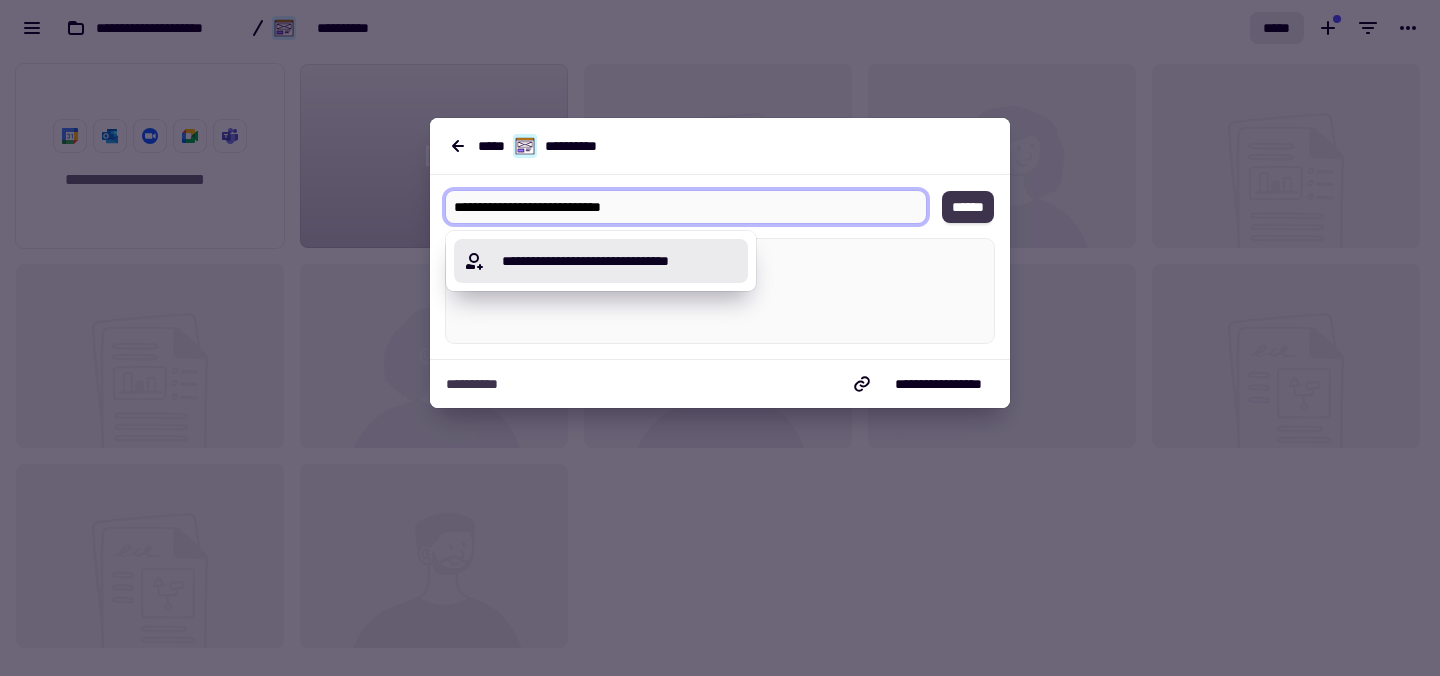 type on "**********" 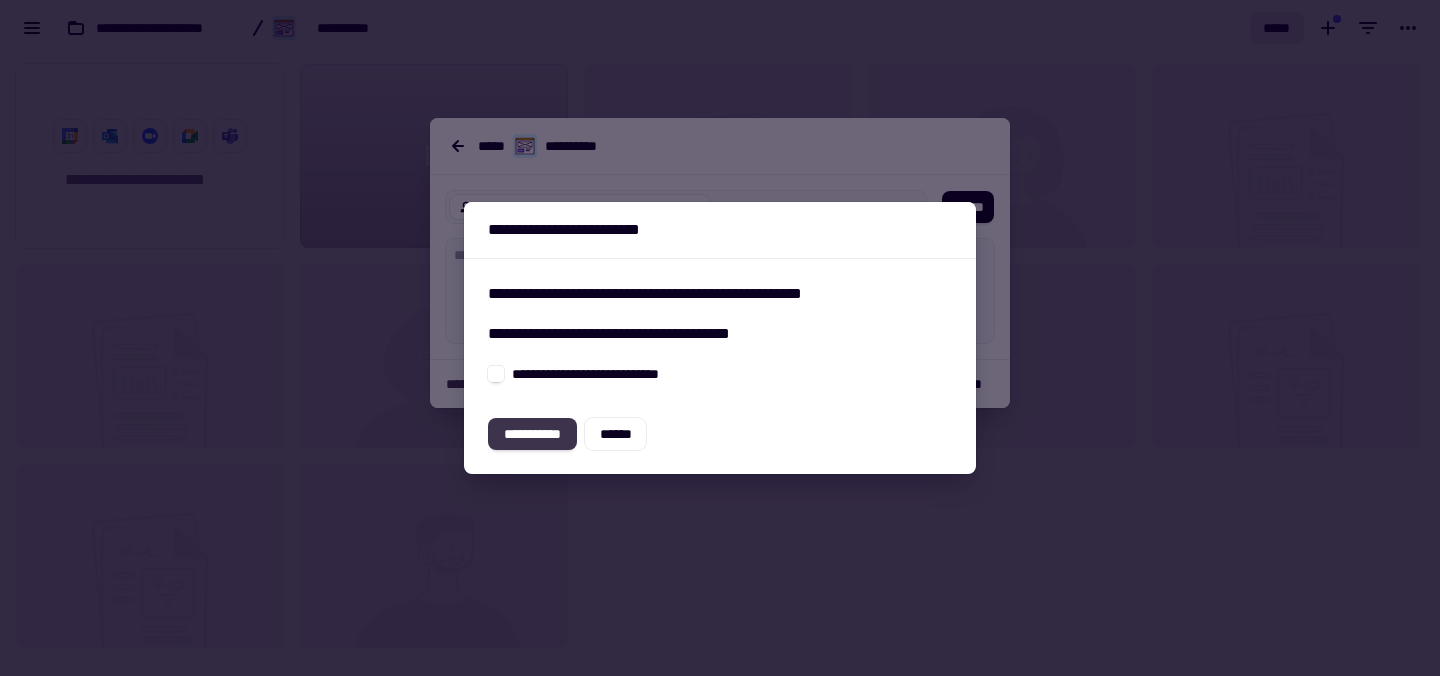 click on "**********" 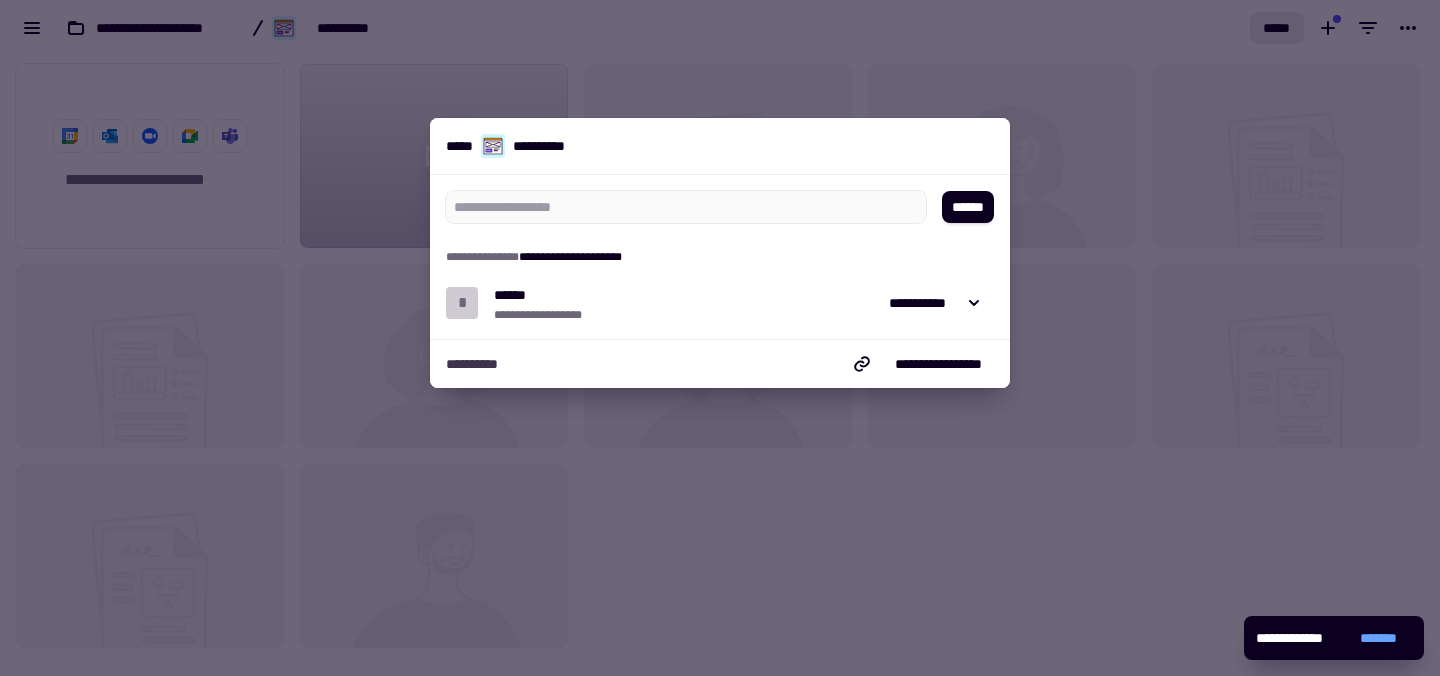 click at bounding box center (720, 338) 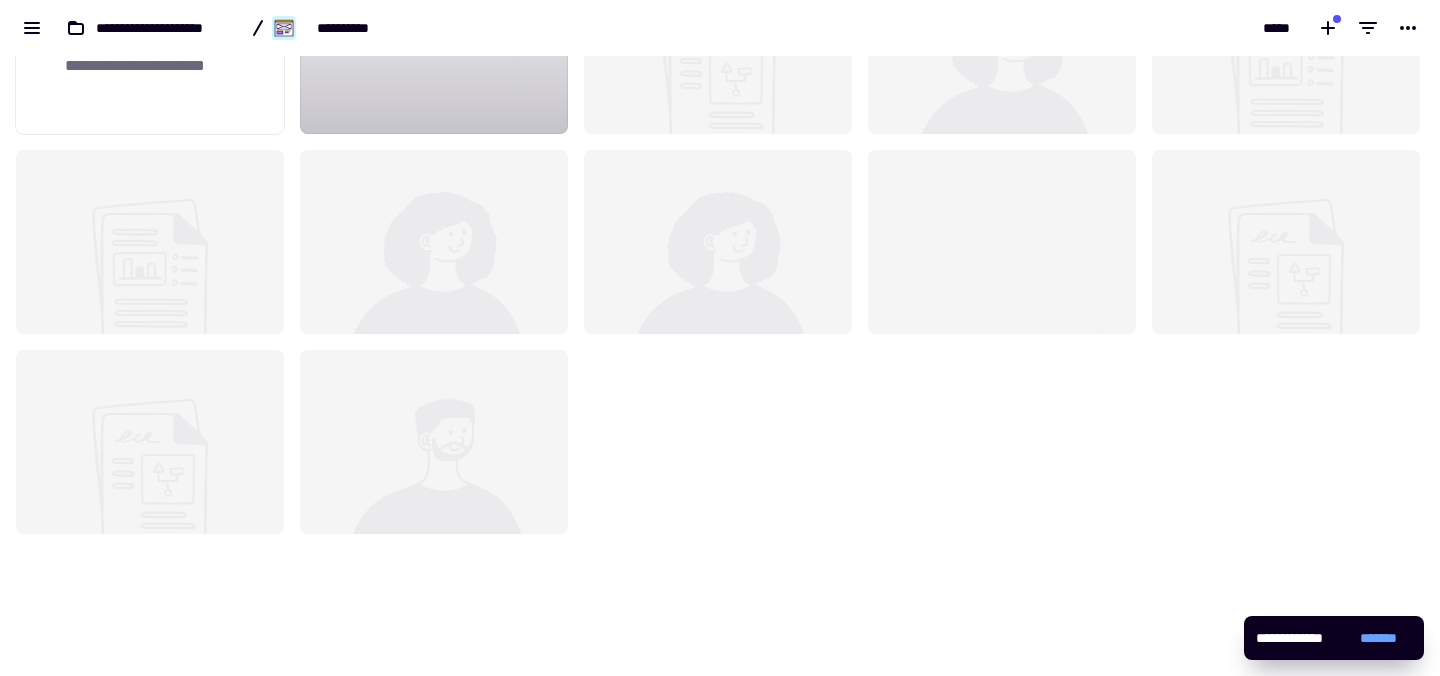scroll, scrollTop: 0, scrollLeft: 0, axis: both 